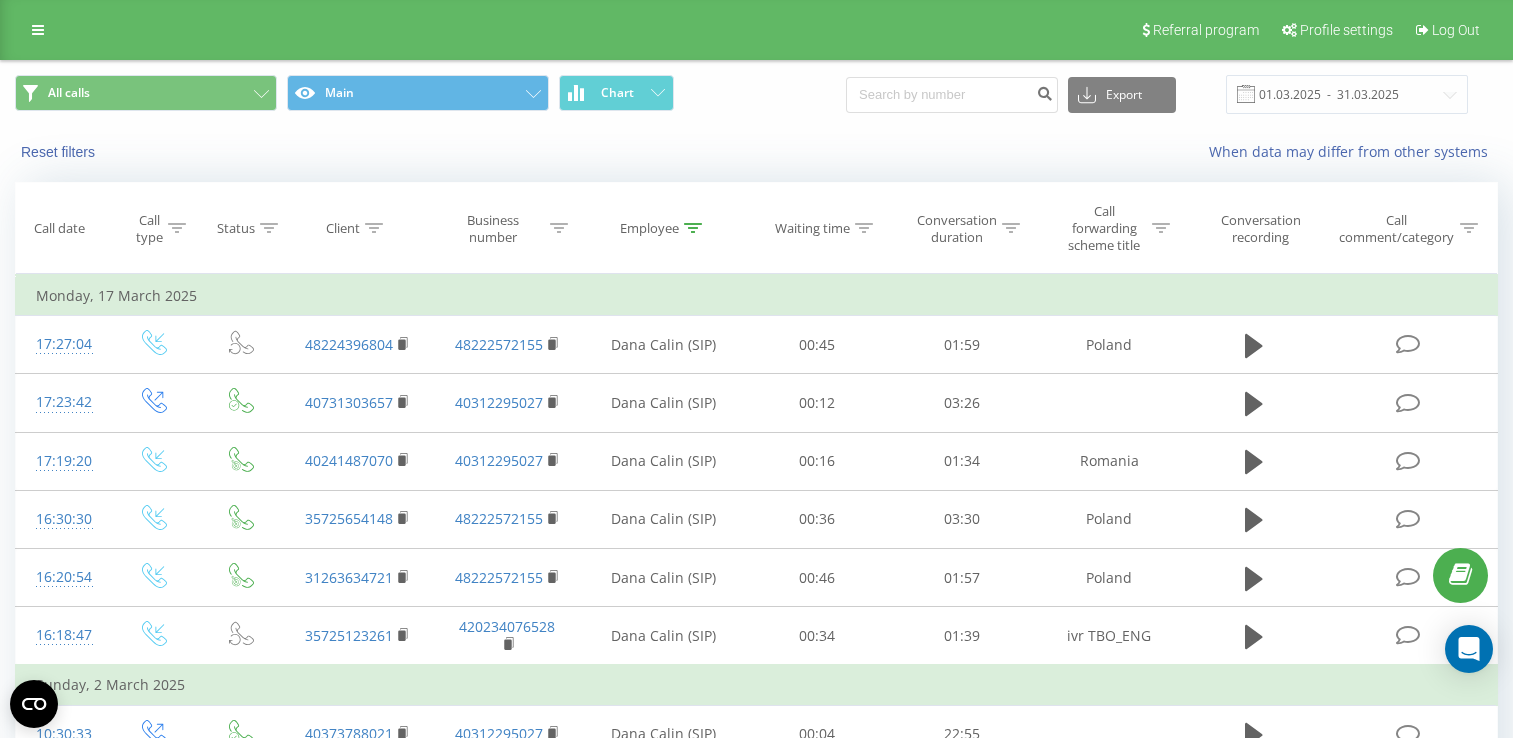 scroll, scrollTop: 0, scrollLeft: 0, axis: both 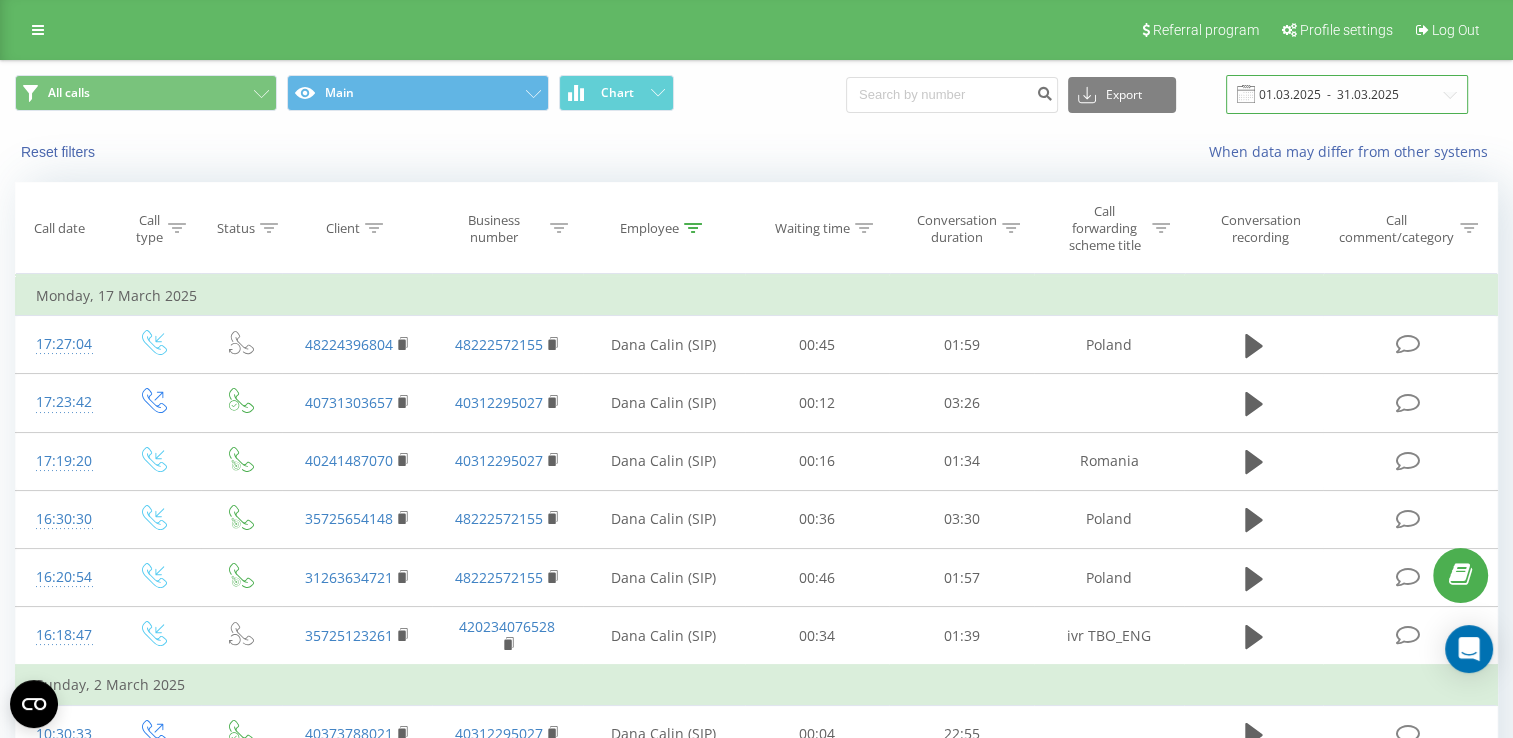 click on "01.03.2025  -  31.03.2025" at bounding box center (1347, 94) 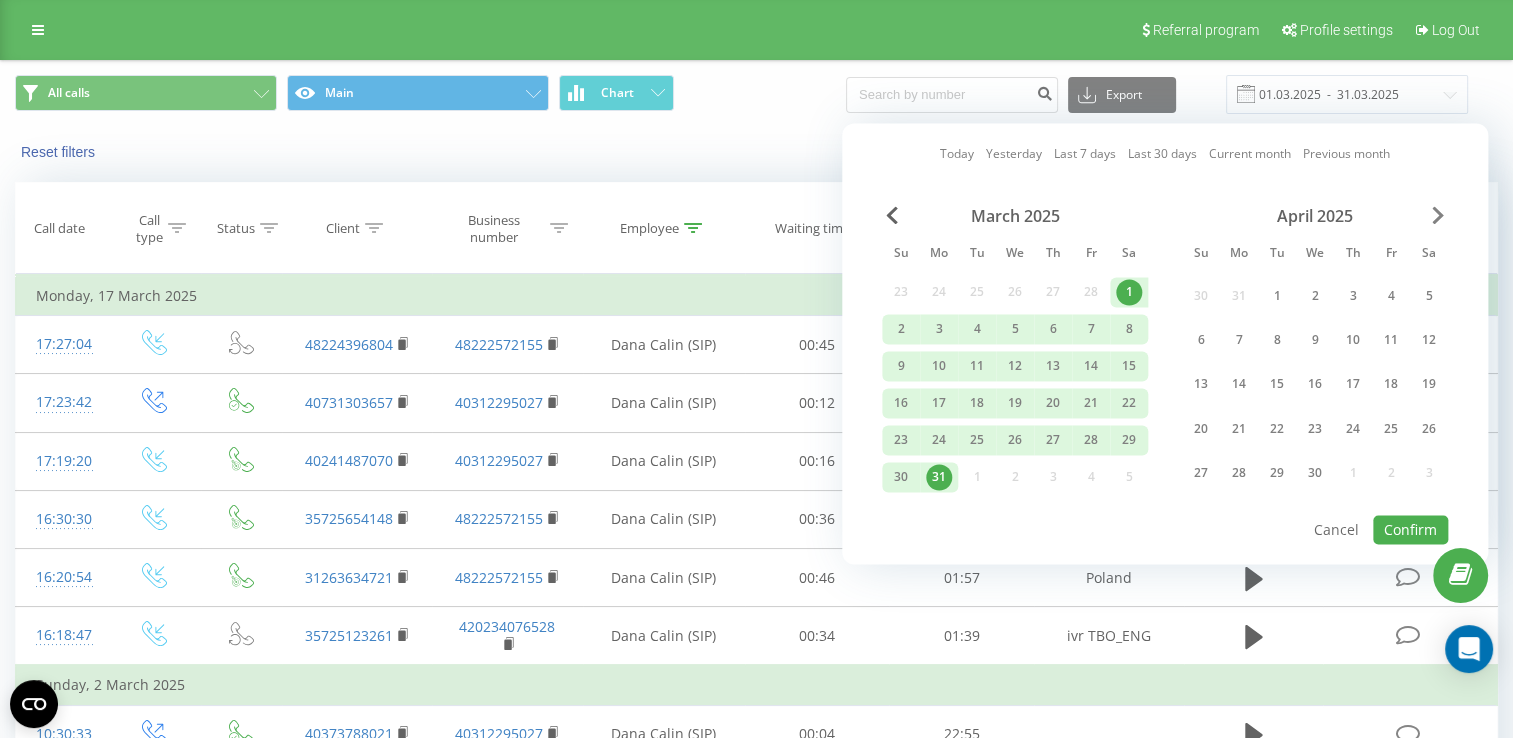 click at bounding box center (1438, 215) 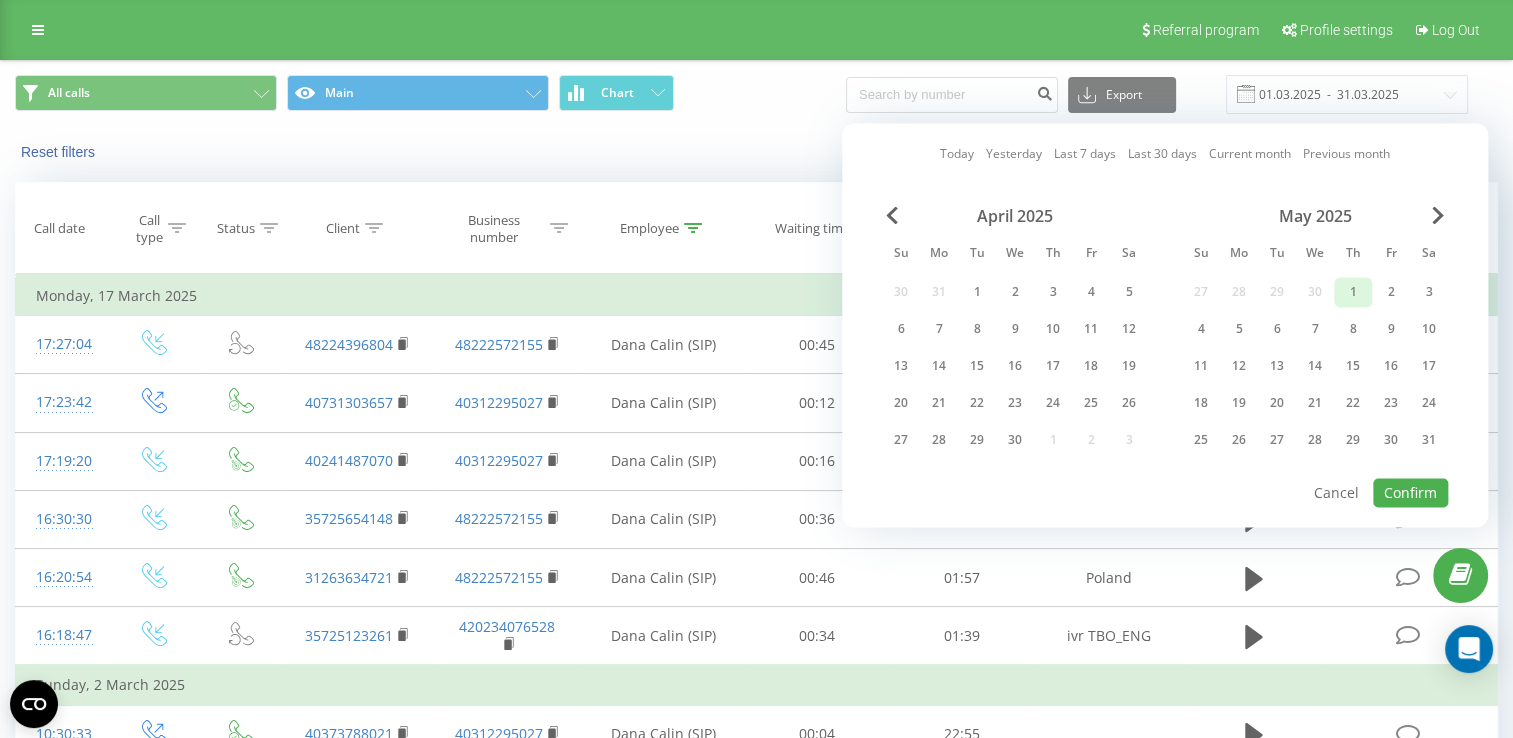 click on "1" at bounding box center [1353, 292] 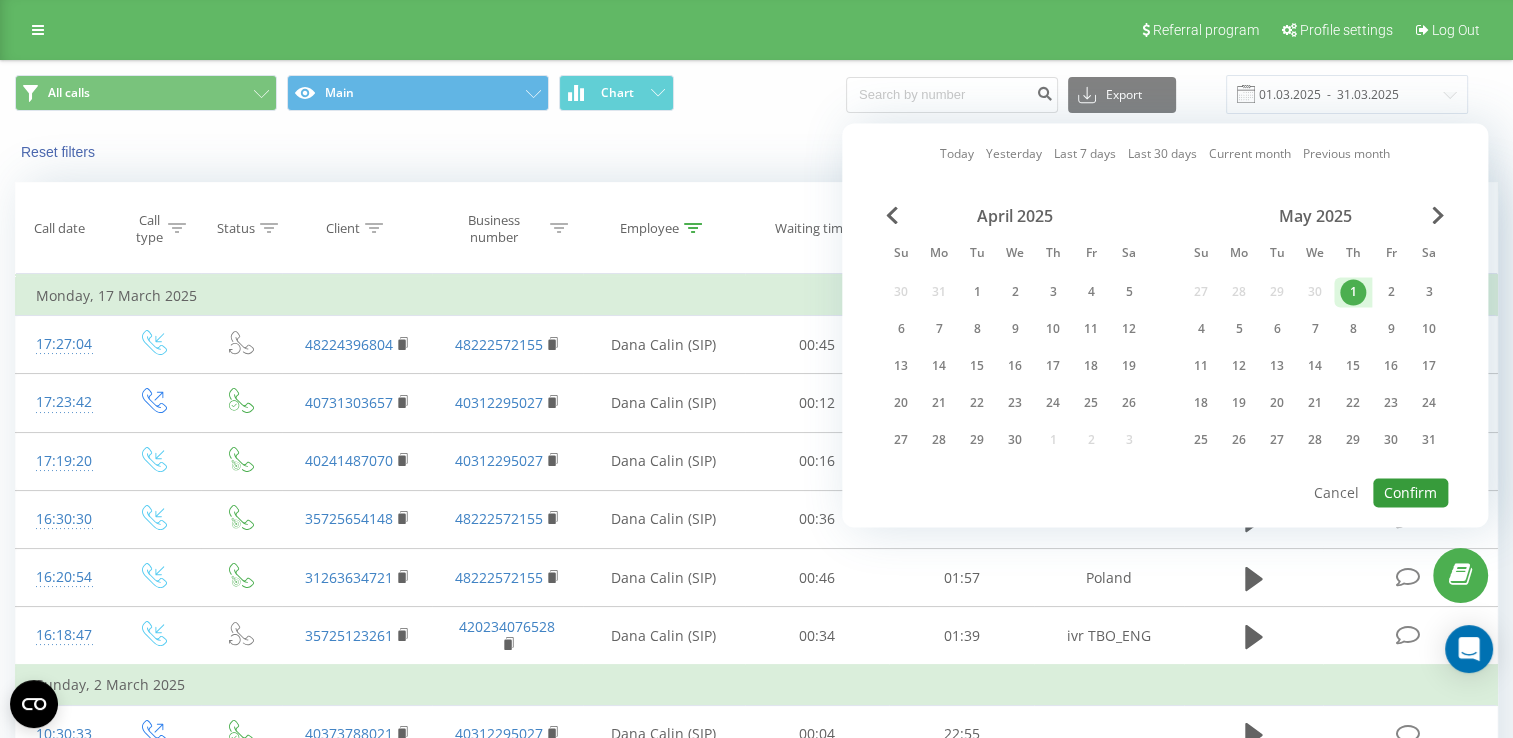 click on "Confirm" at bounding box center (1410, 492) 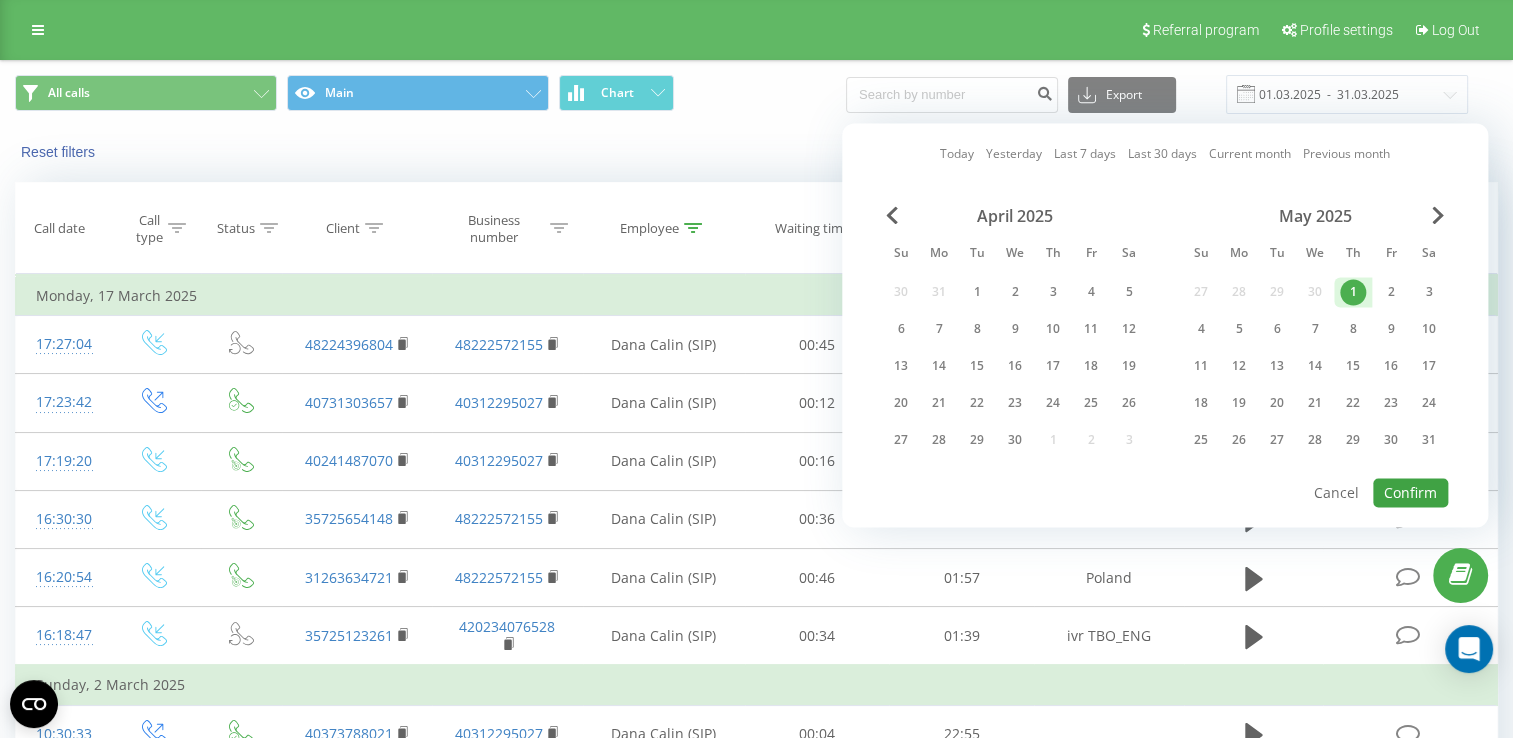 type on "01.05.2025  -  01.05.2025" 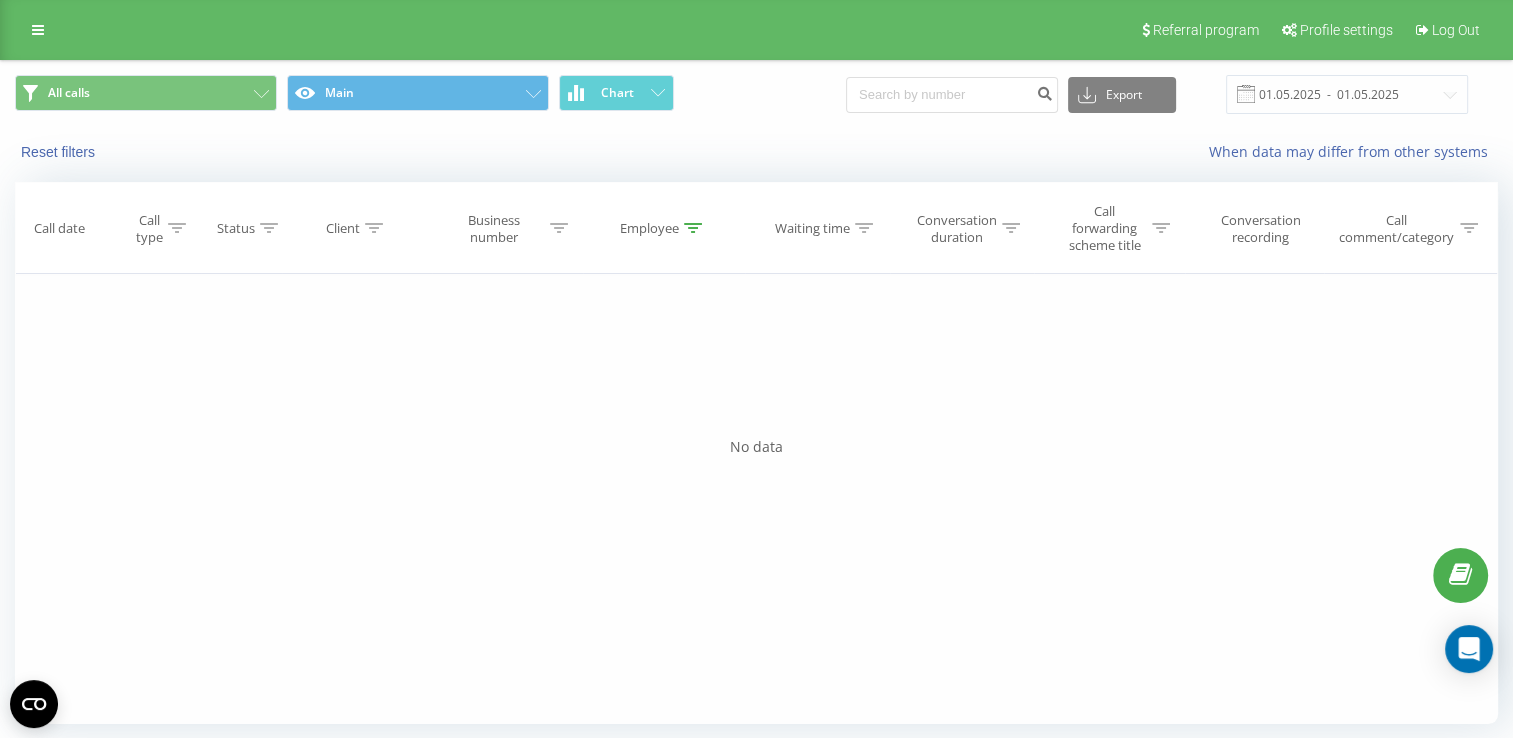click 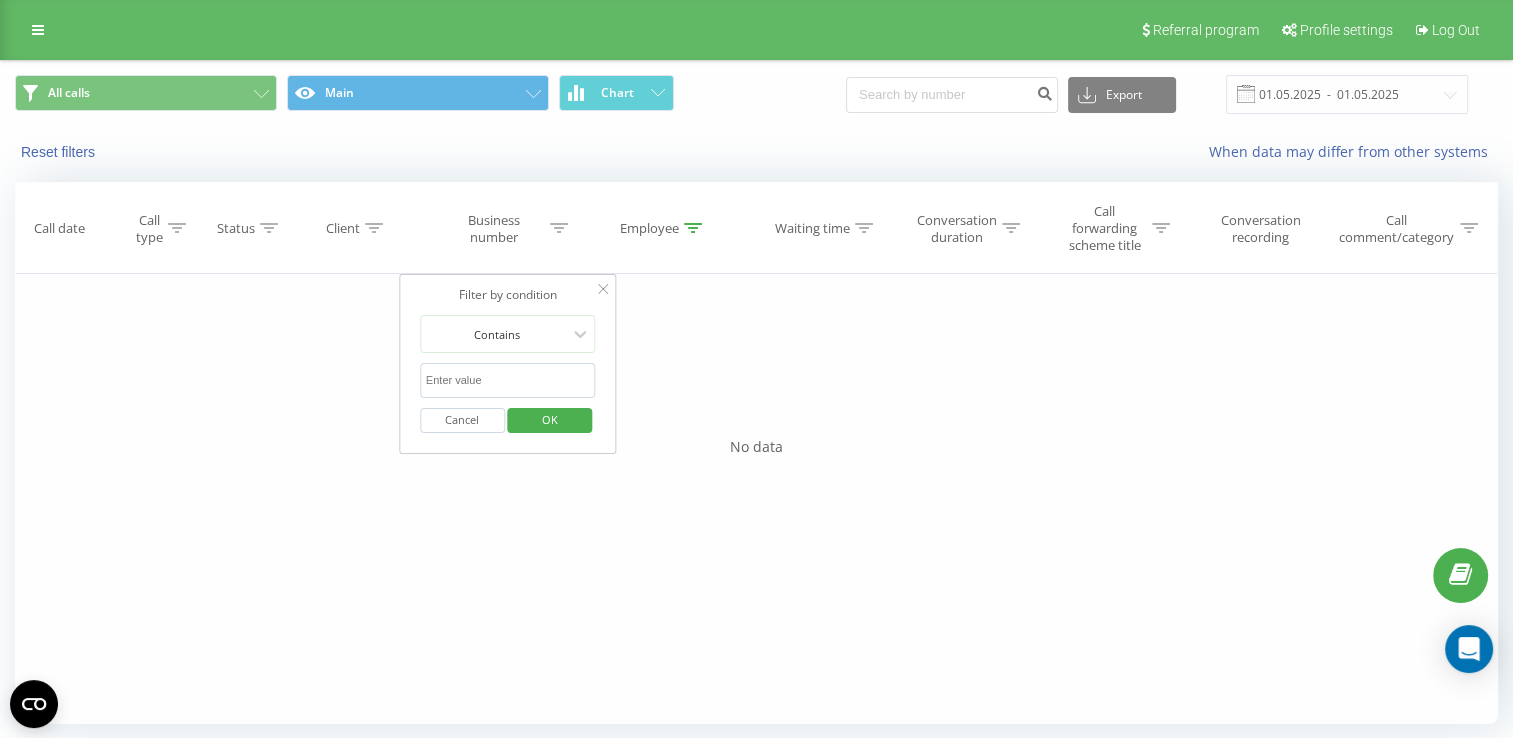click 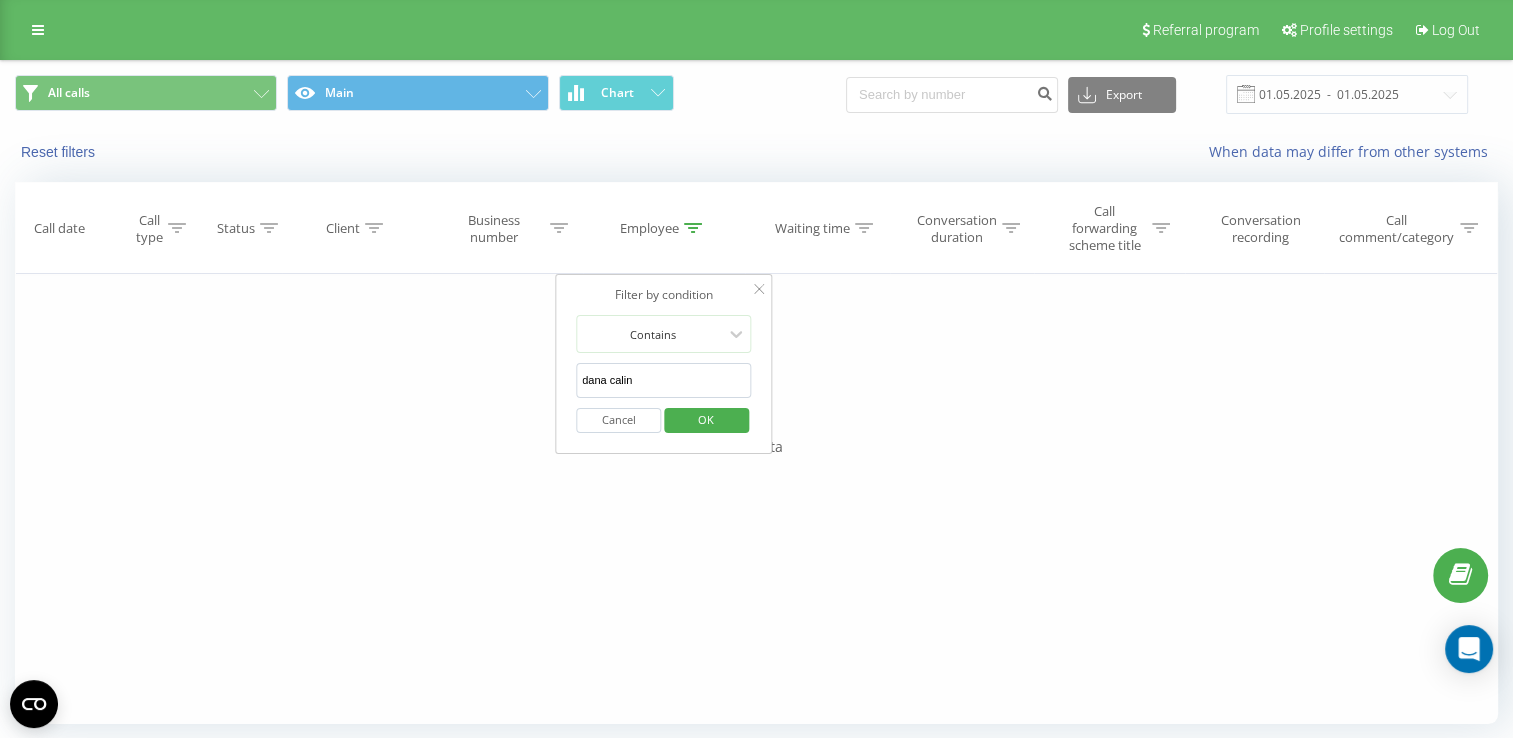 click on "OK" at bounding box center [706, 419] 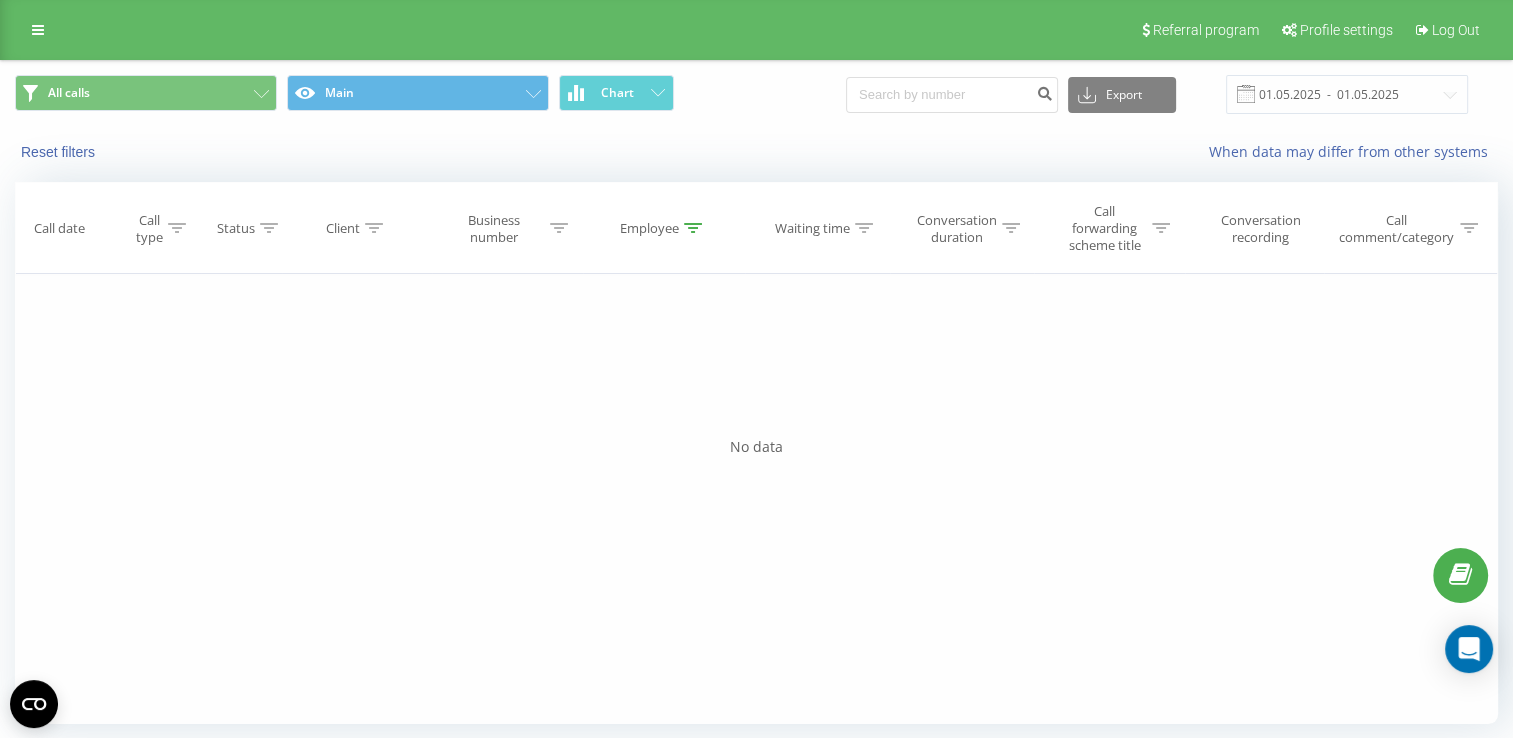 click on "Call date" at bounding box center [59, 228] 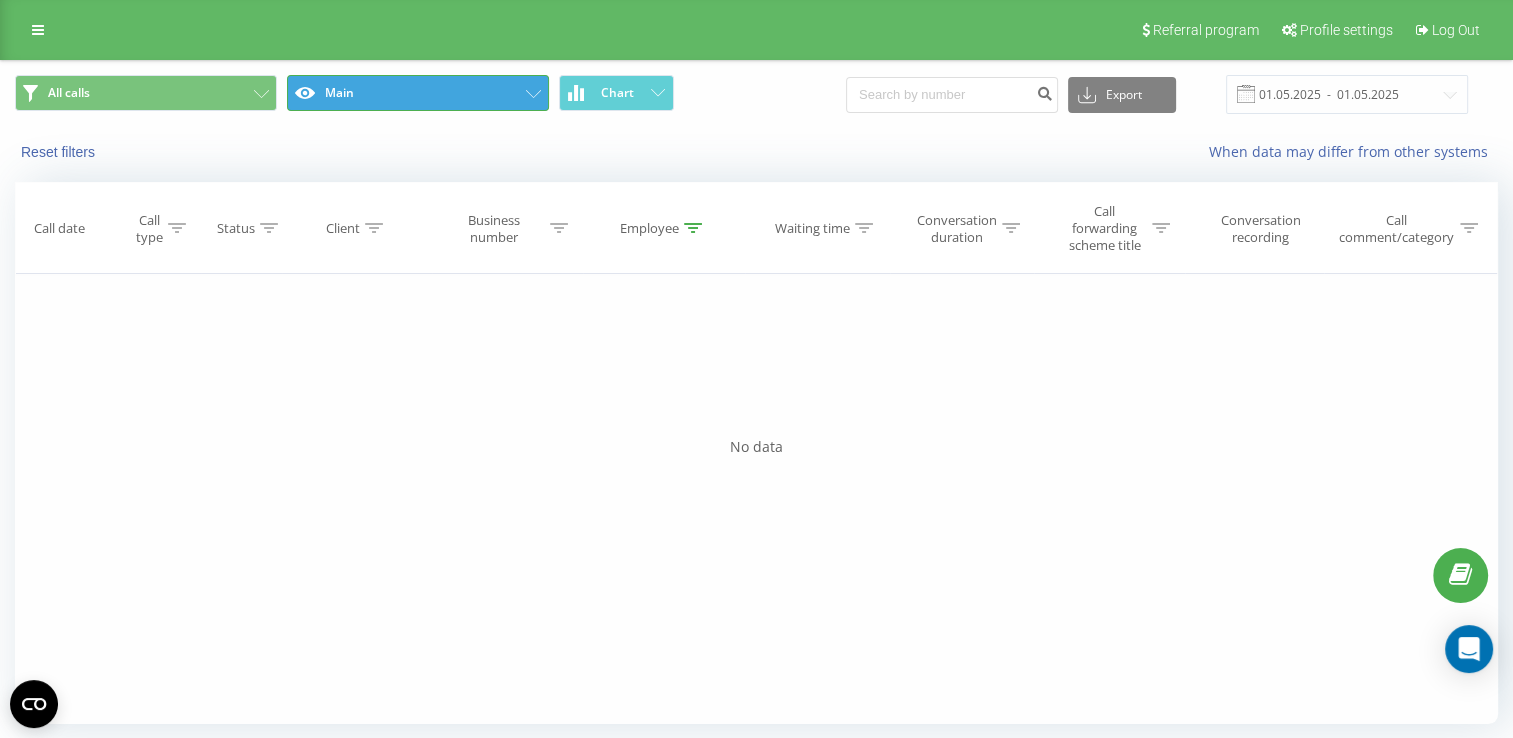 click on "Main" at bounding box center (418, 93) 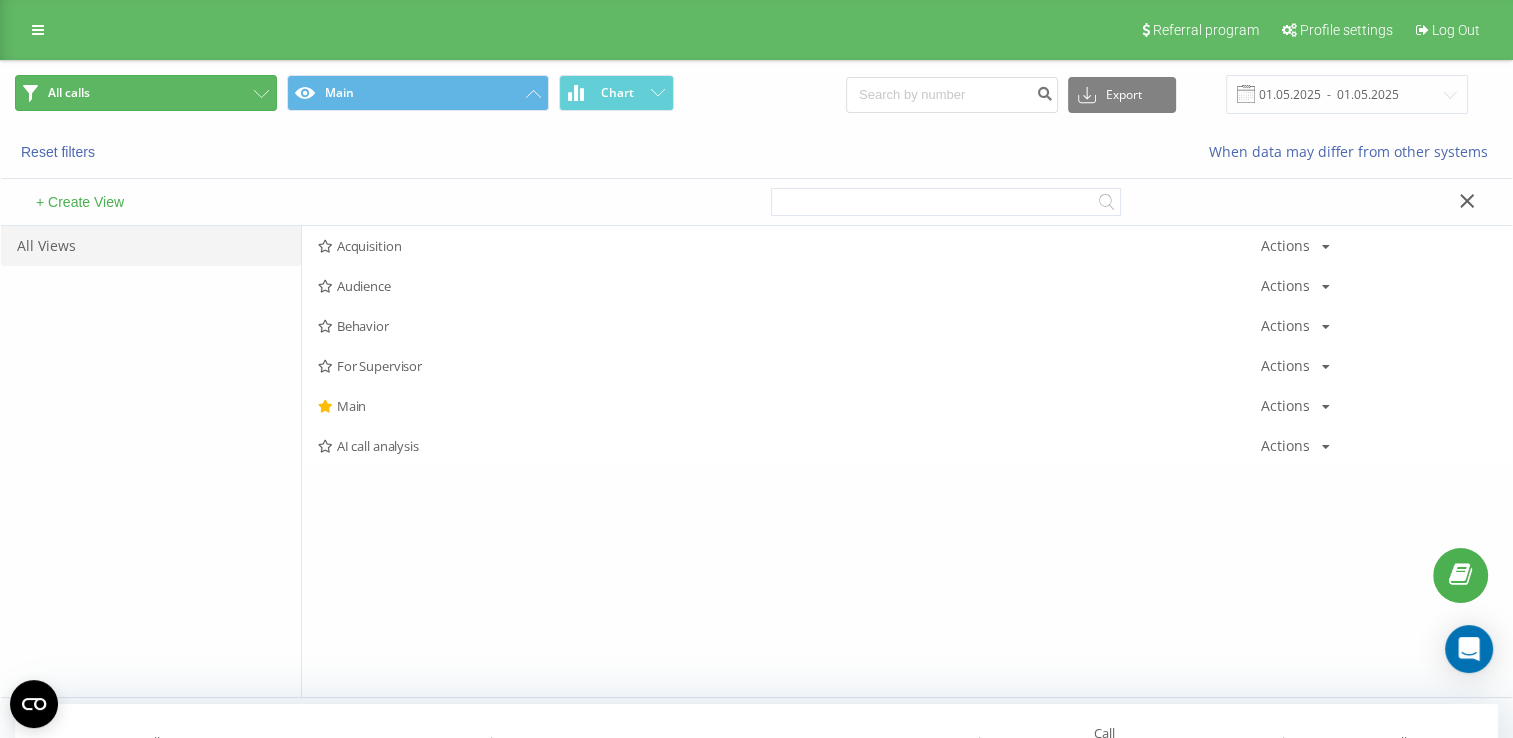 click on "All calls" at bounding box center (146, 93) 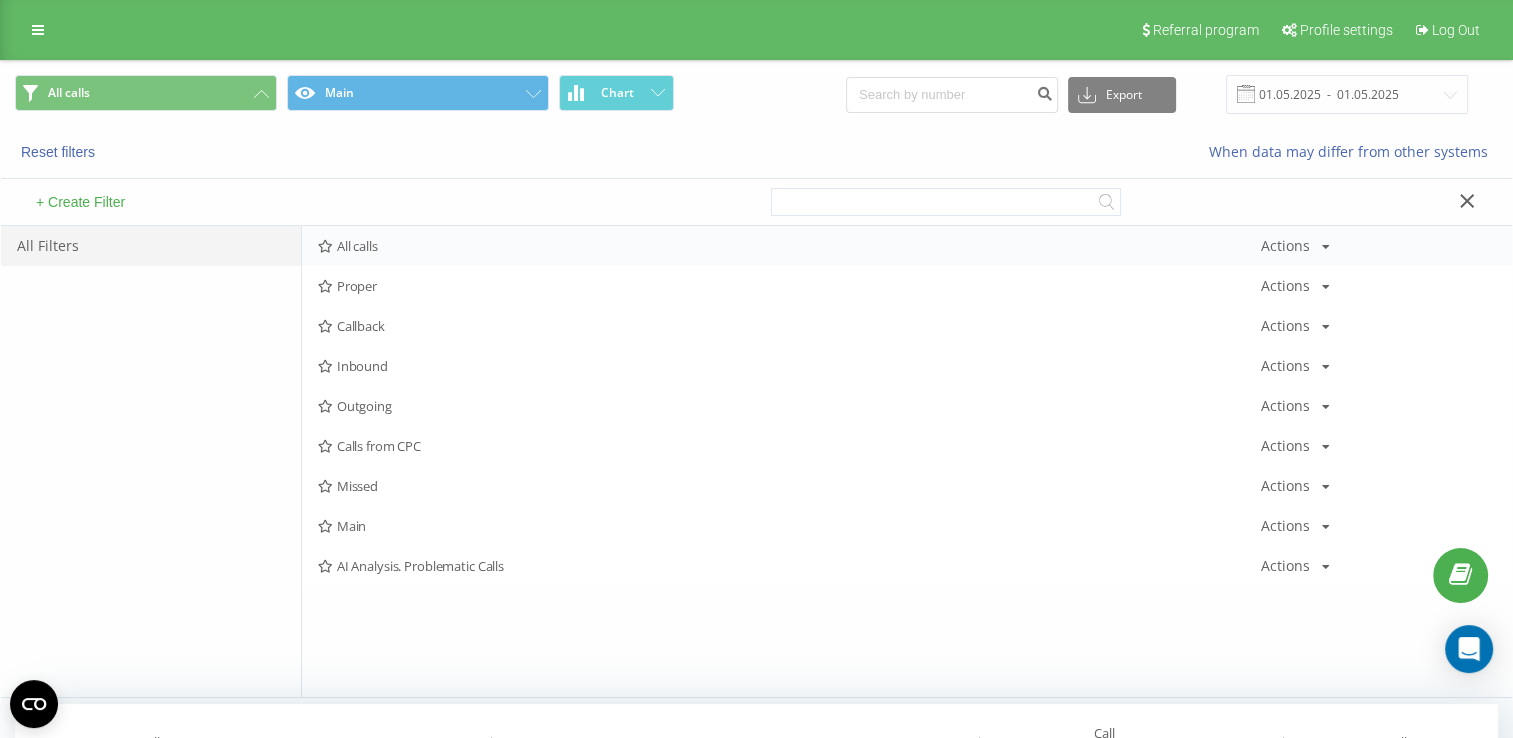 click on "All calls" at bounding box center (789, 246) 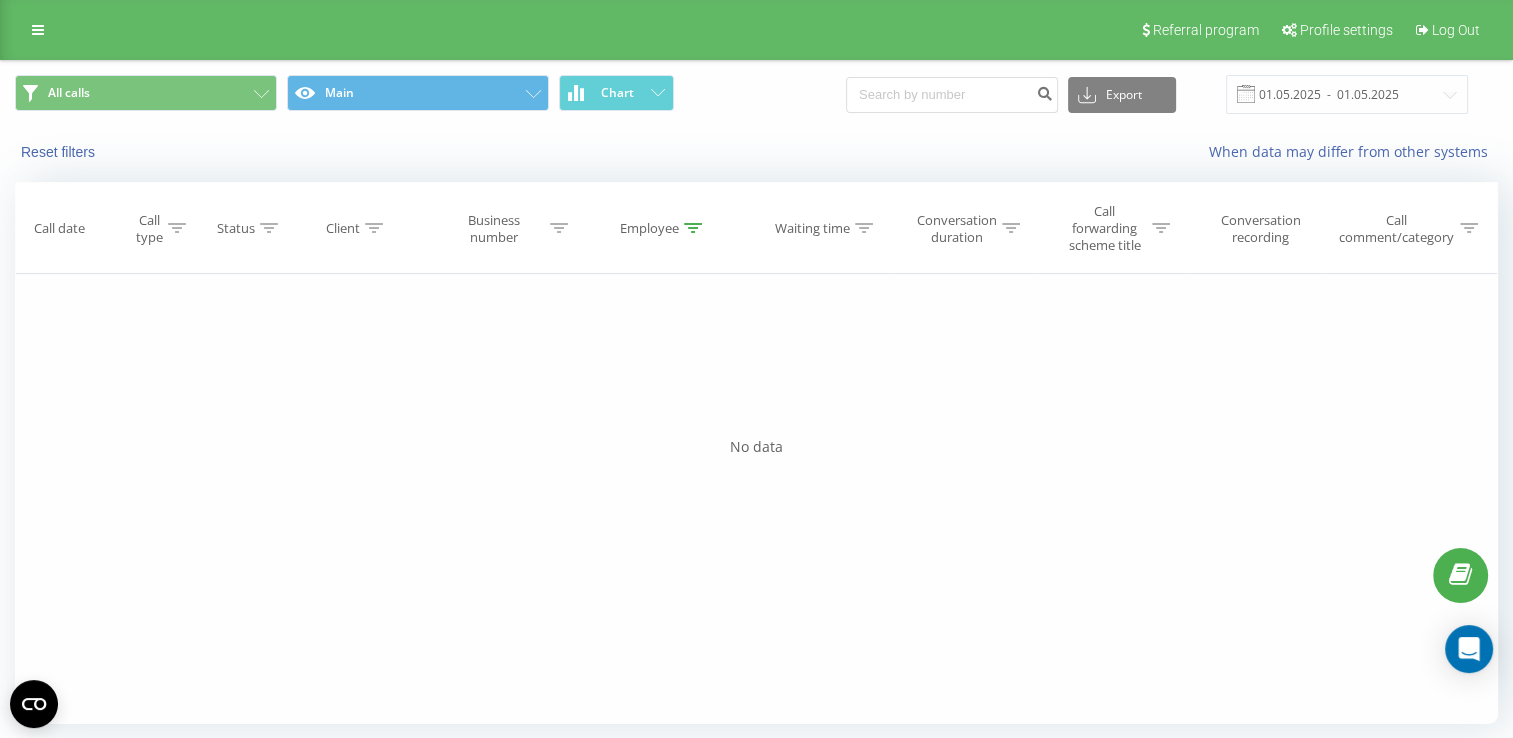 click 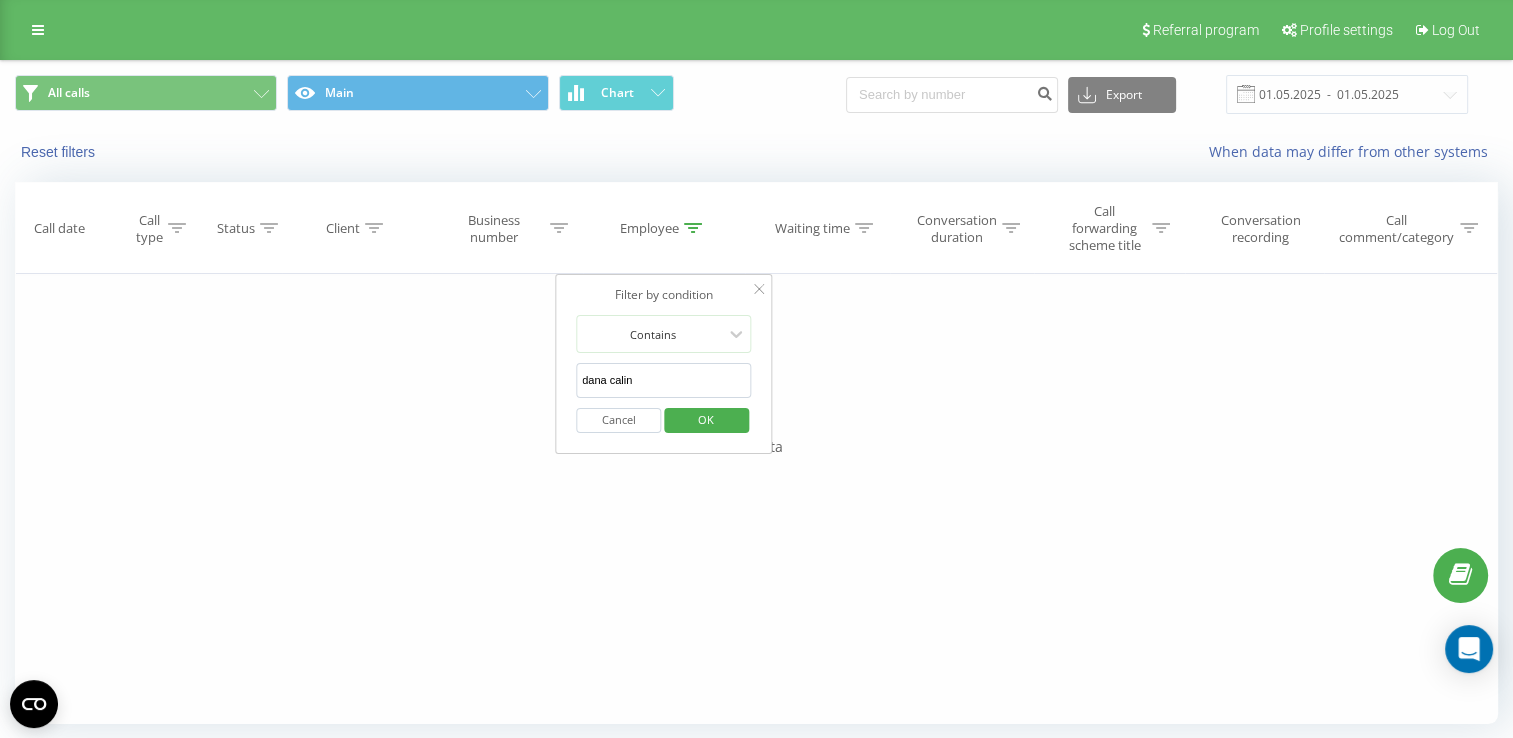 drag, startPoint x: 660, startPoint y: 374, endPoint x: 489, endPoint y: 382, distance: 171.18703 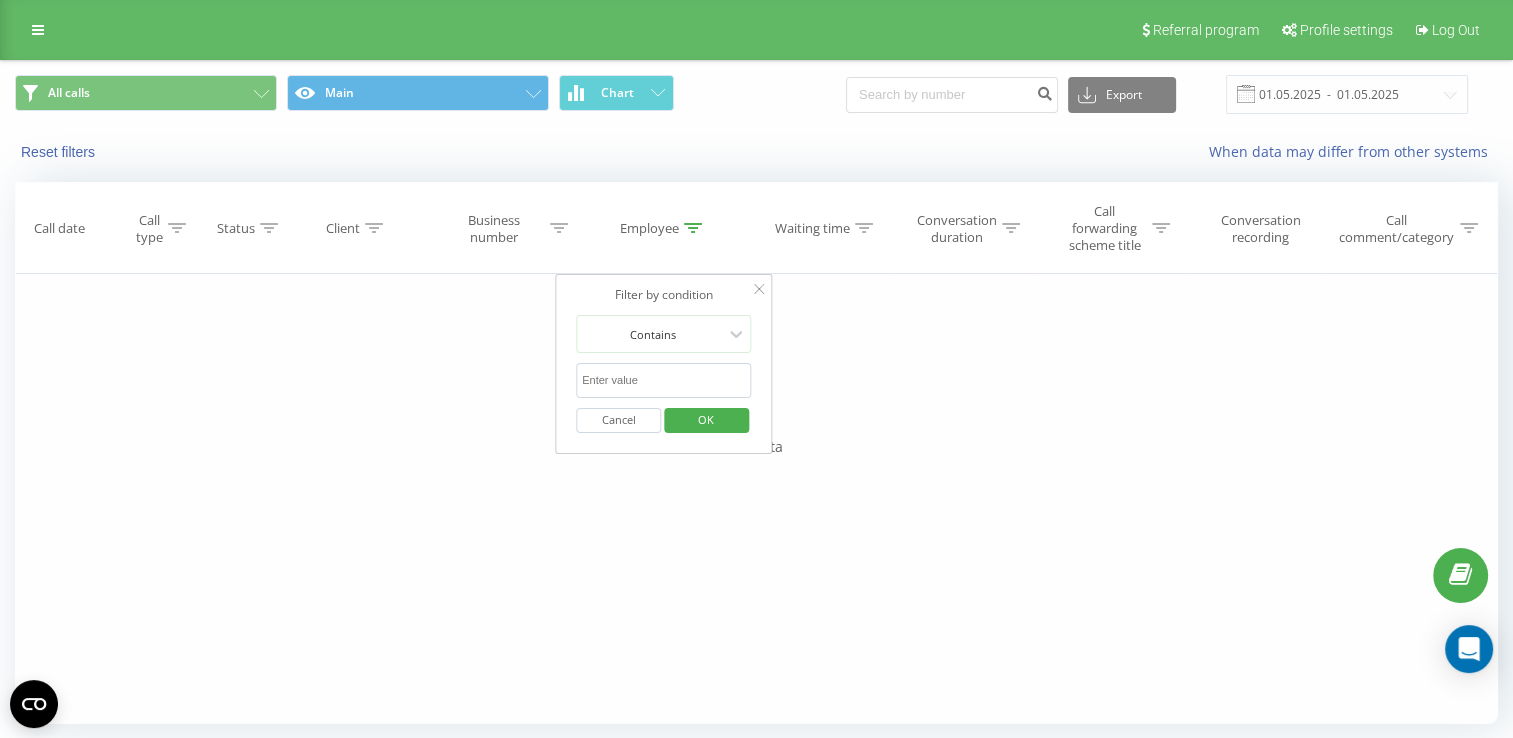 type 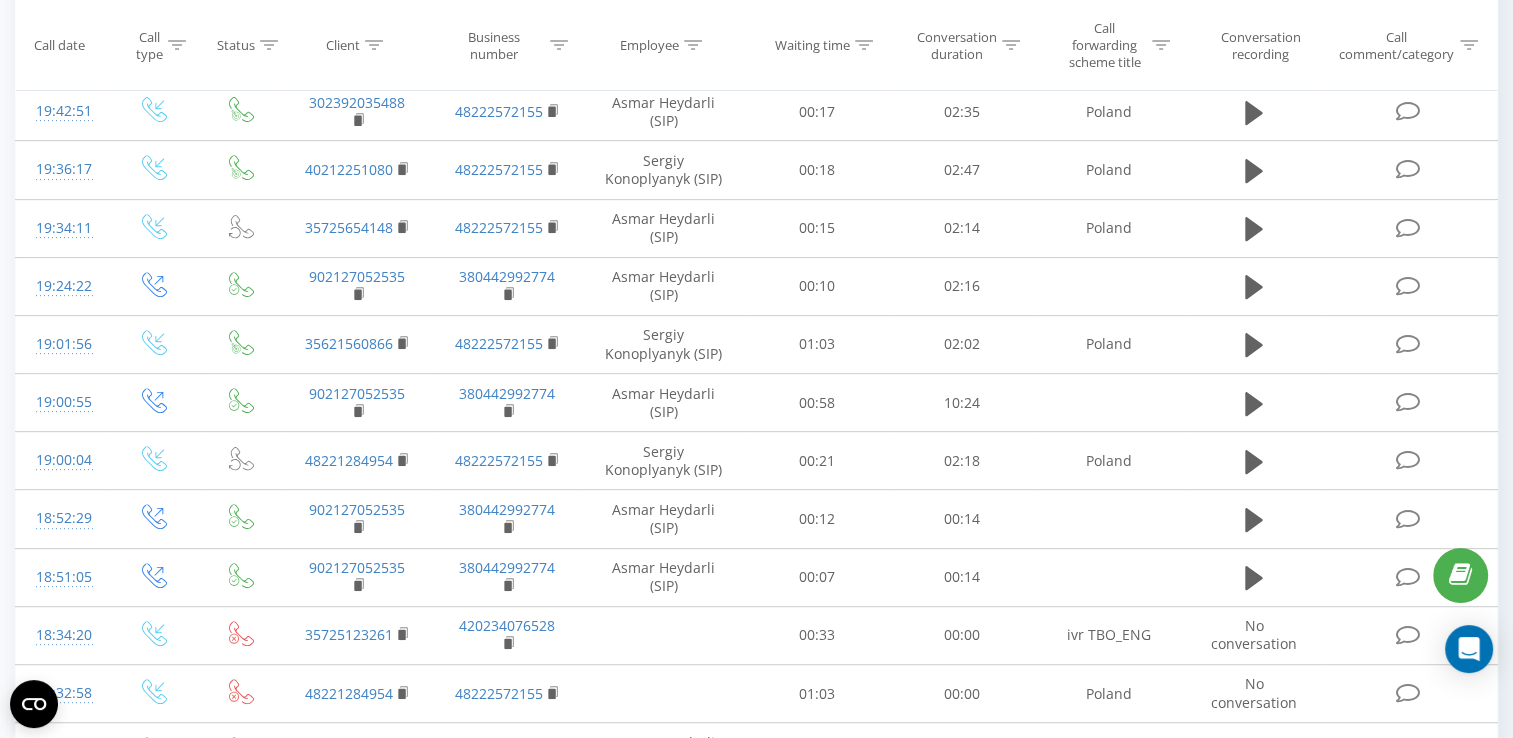 scroll, scrollTop: 1101, scrollLeft: 0, axis: vertical 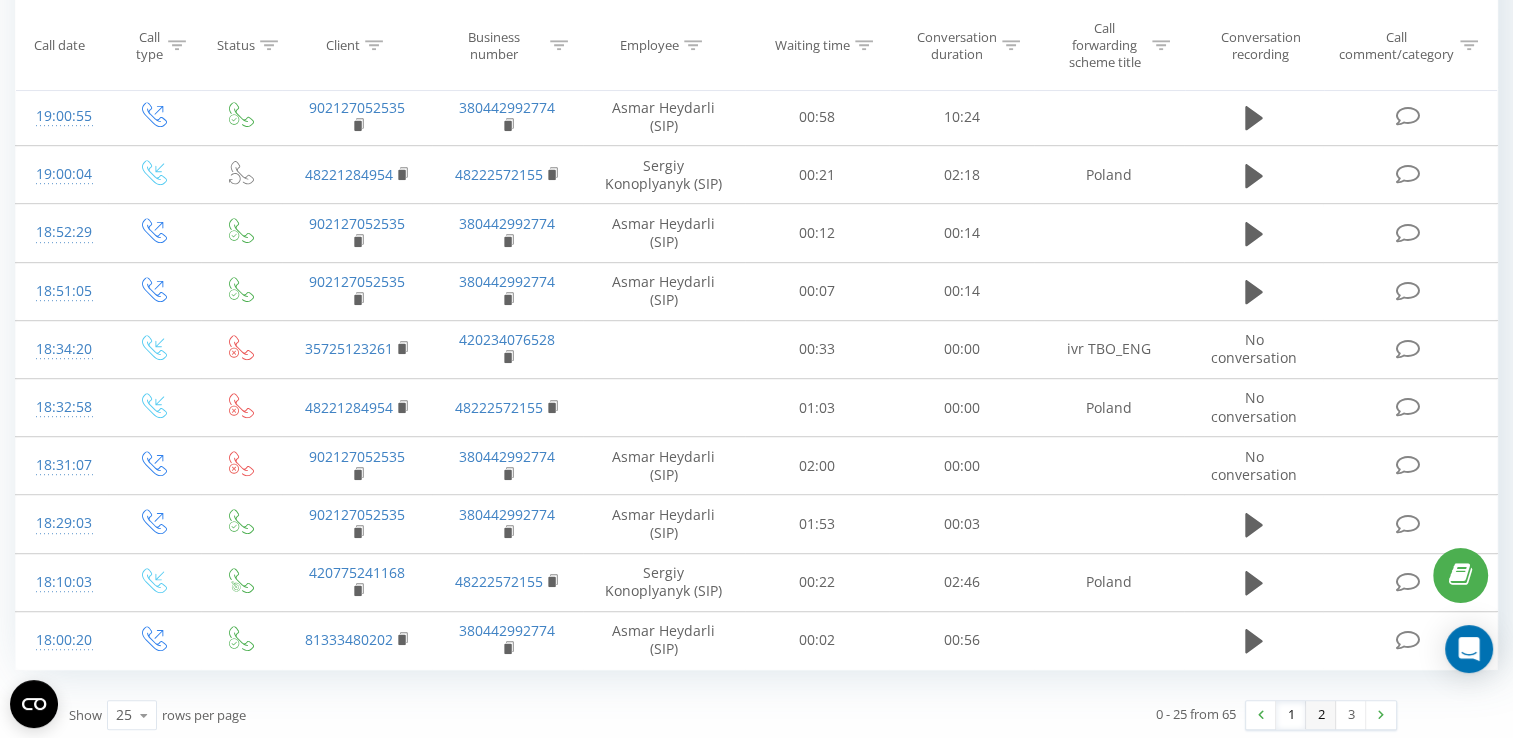 click on "2" at bounding box center [1321, 715] 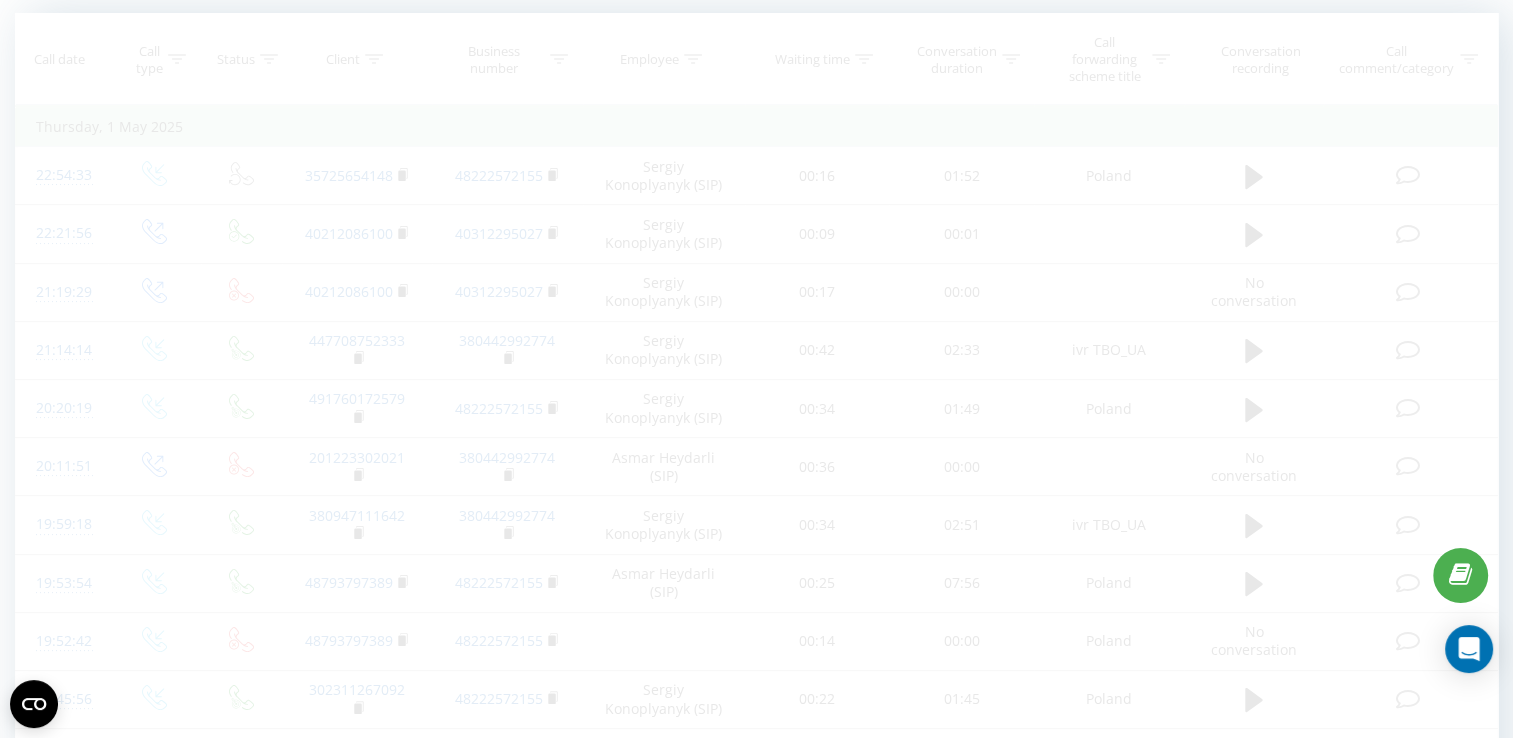 scroll, scrollTop: 132, scrollLeft: 0, axis: vertical 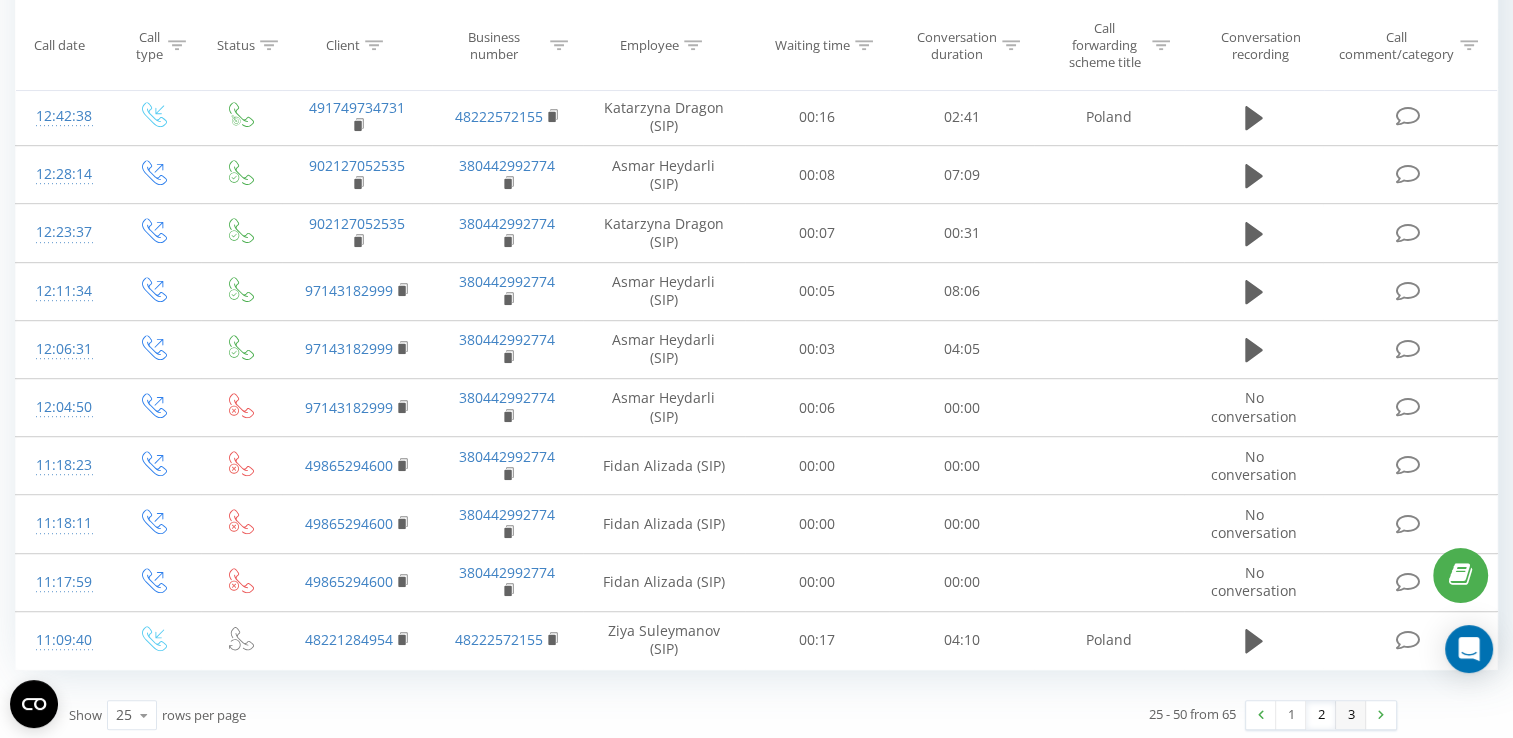 click on "3" at bounding box center (1351, 715) 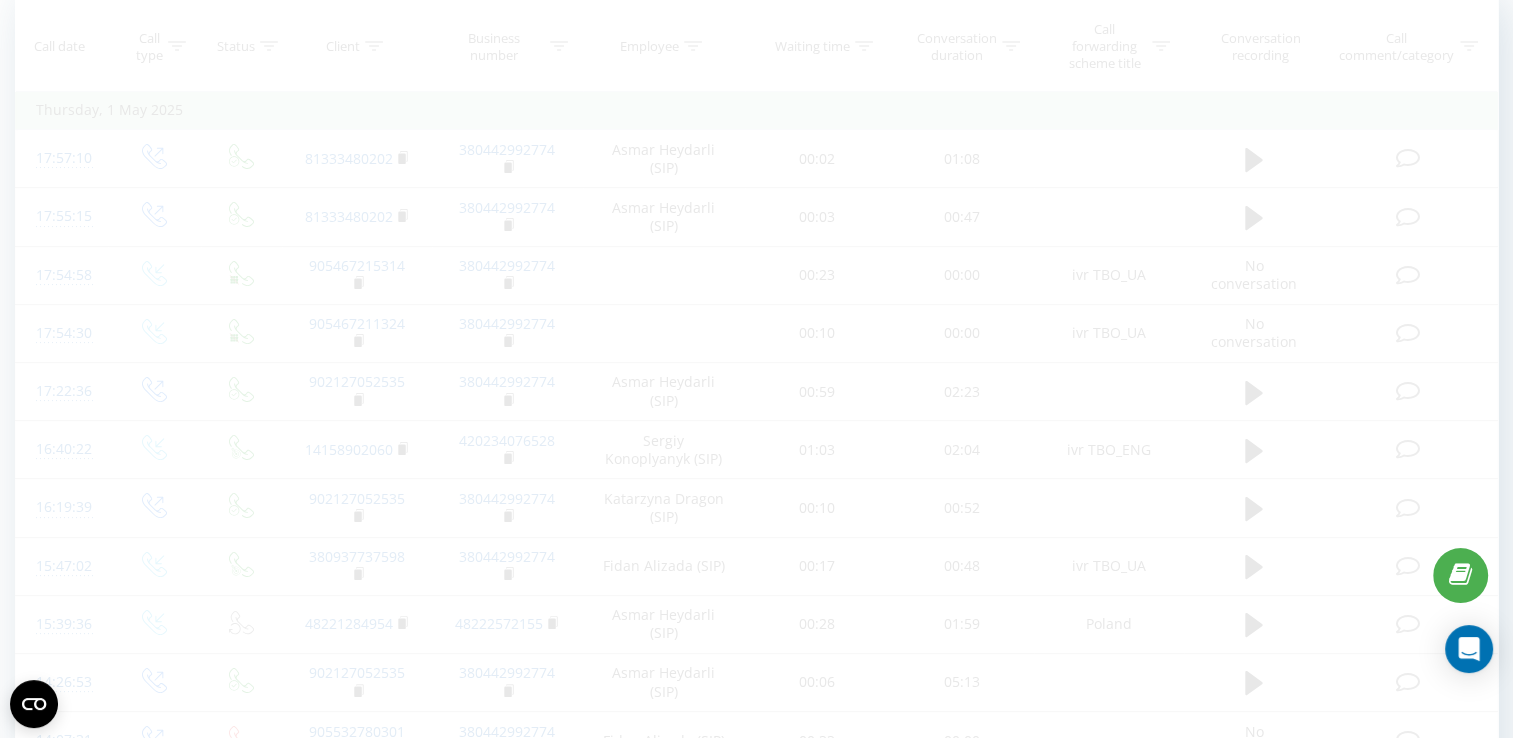 scroll, scrollTop: 132, scrollLeft: 0, axis: vertical 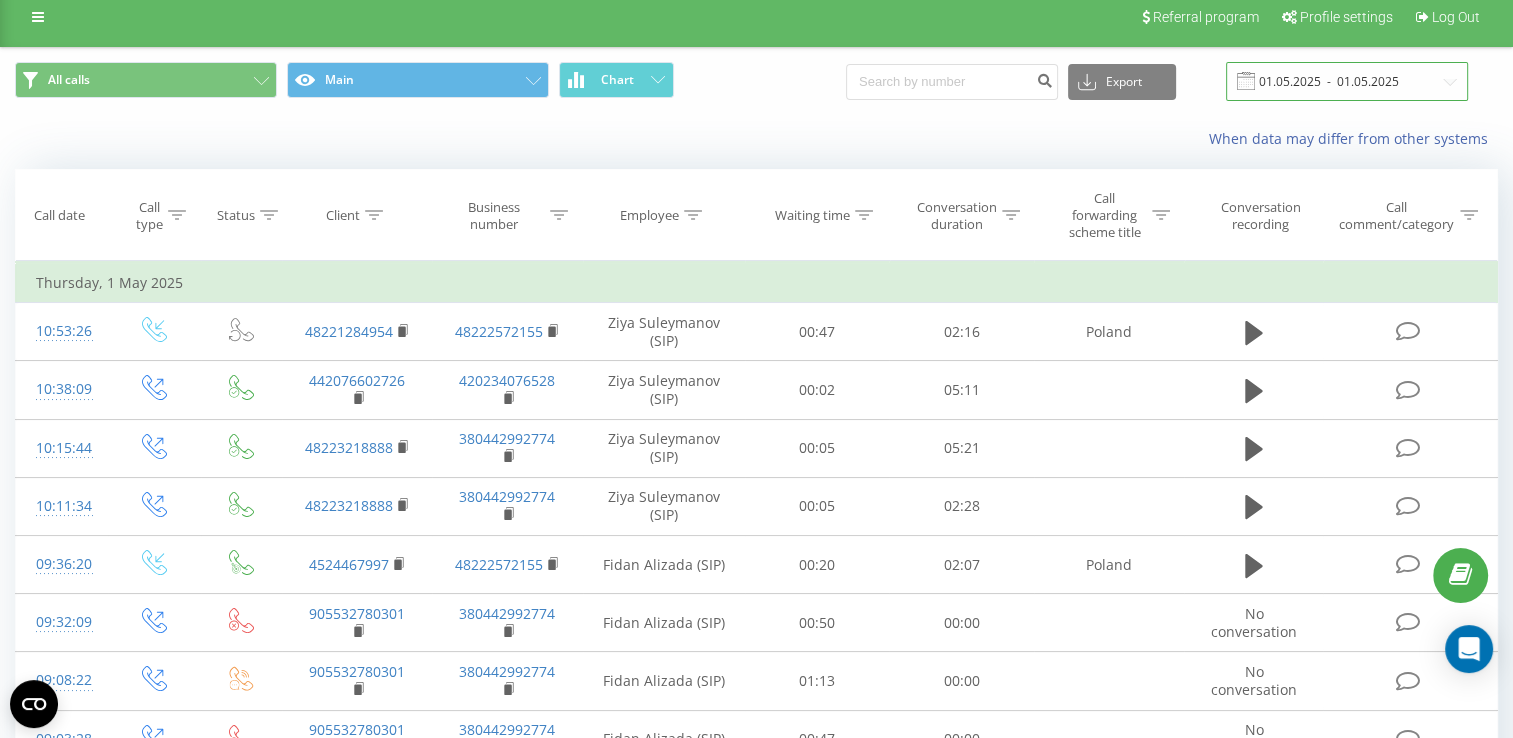 click on "01.05.2025  -  01.05.2025" at bounding box center [1347, 81] 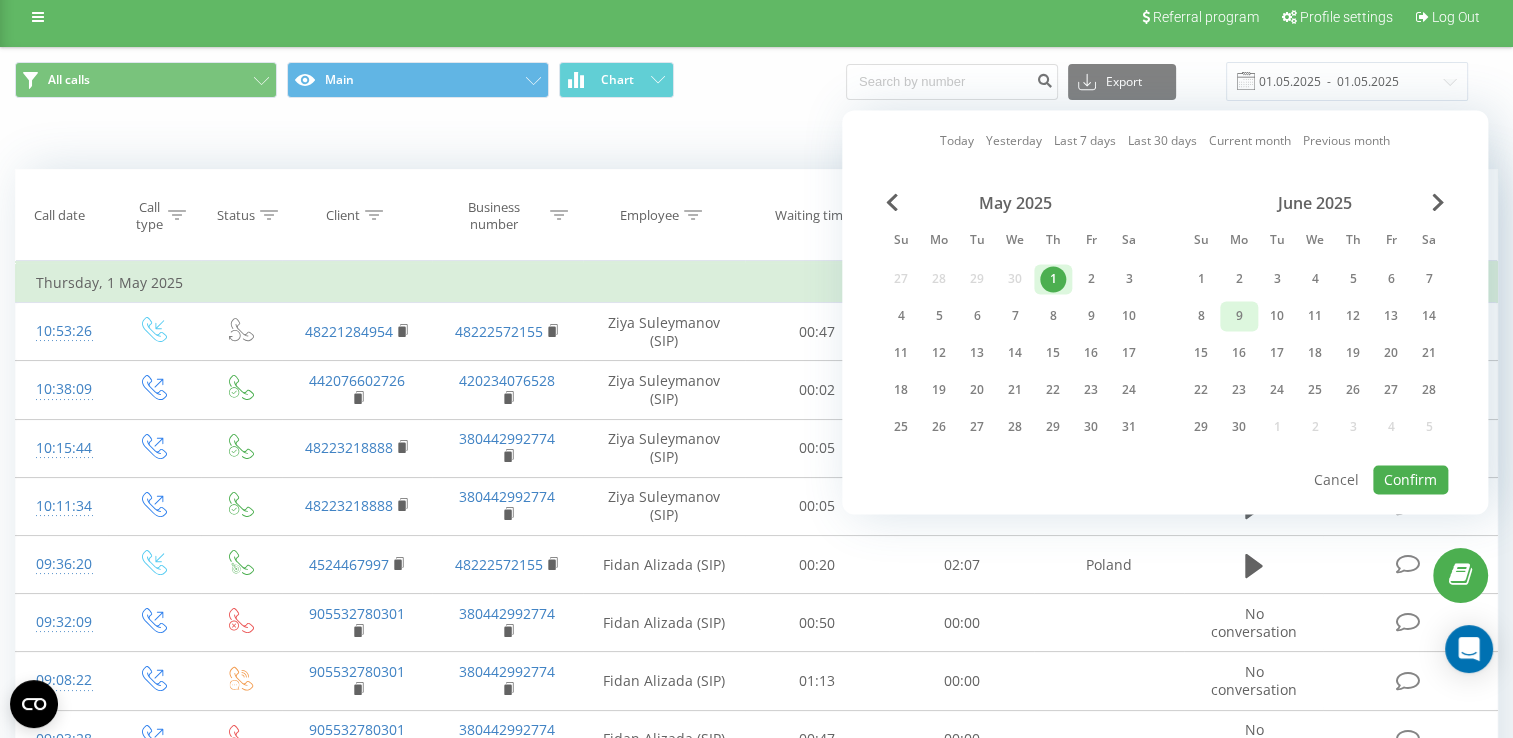 click on "9" at bounding box center [1239, 316] 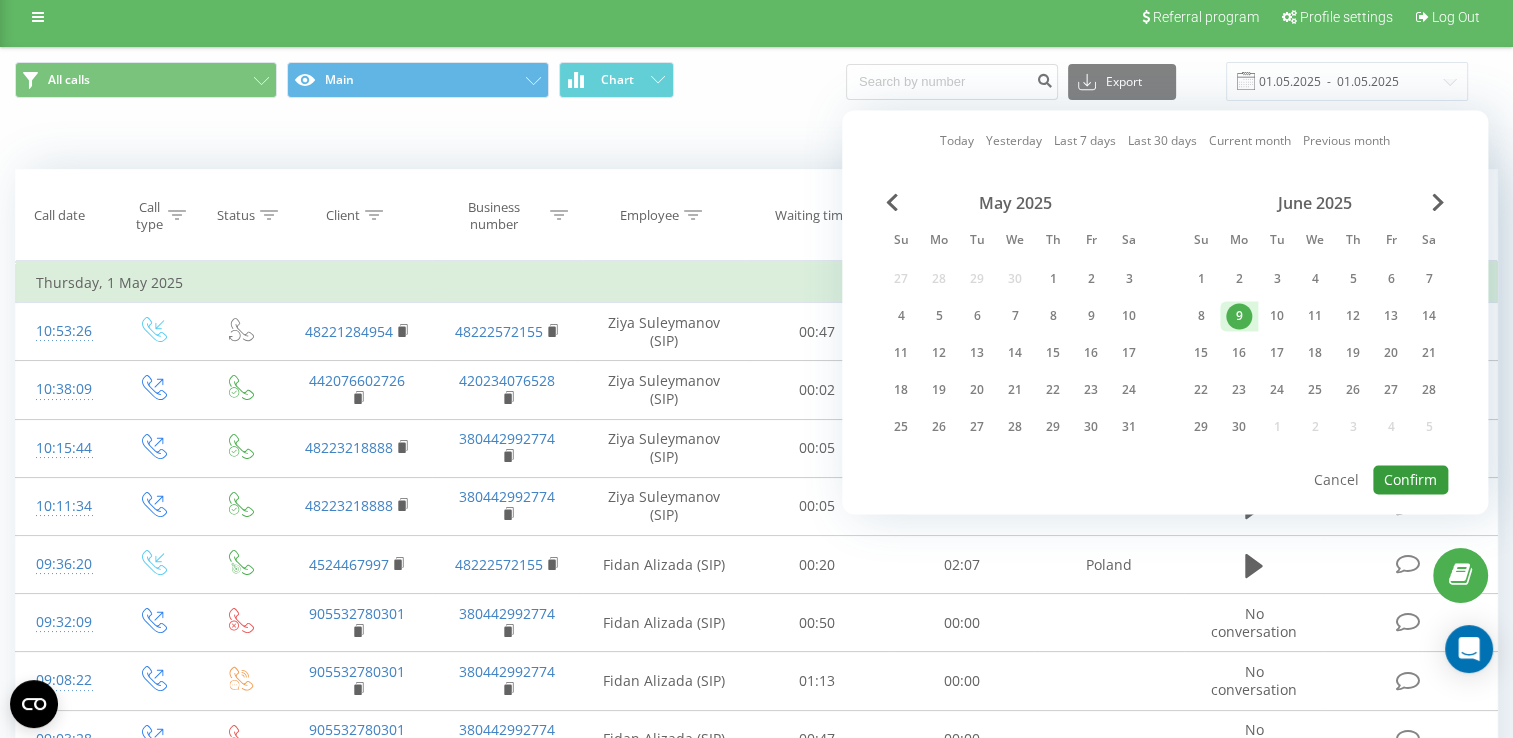 click on "Confirm" at bounding box center (1410, 479) 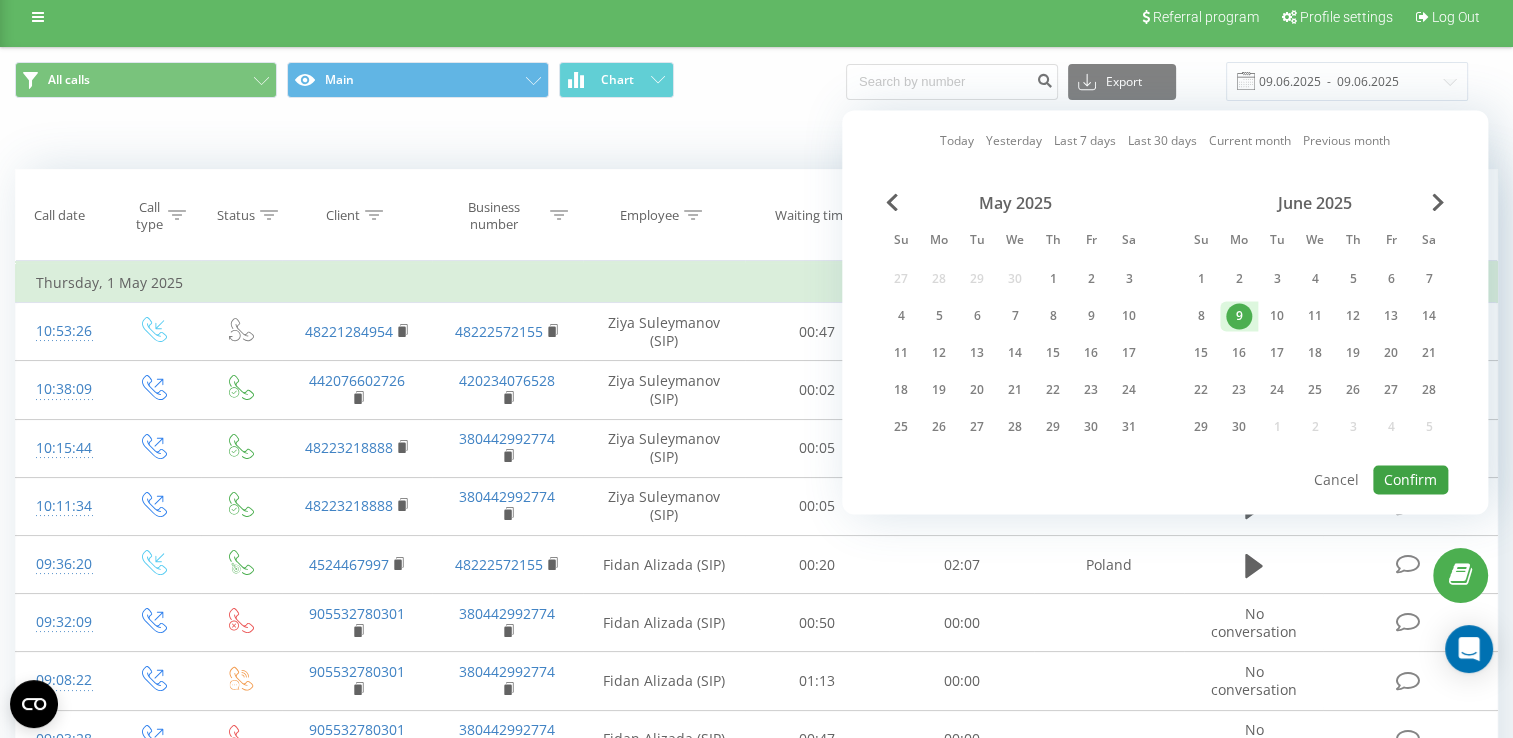 scroll, scrollTop: 0, scrollLeft: 0, axis: both 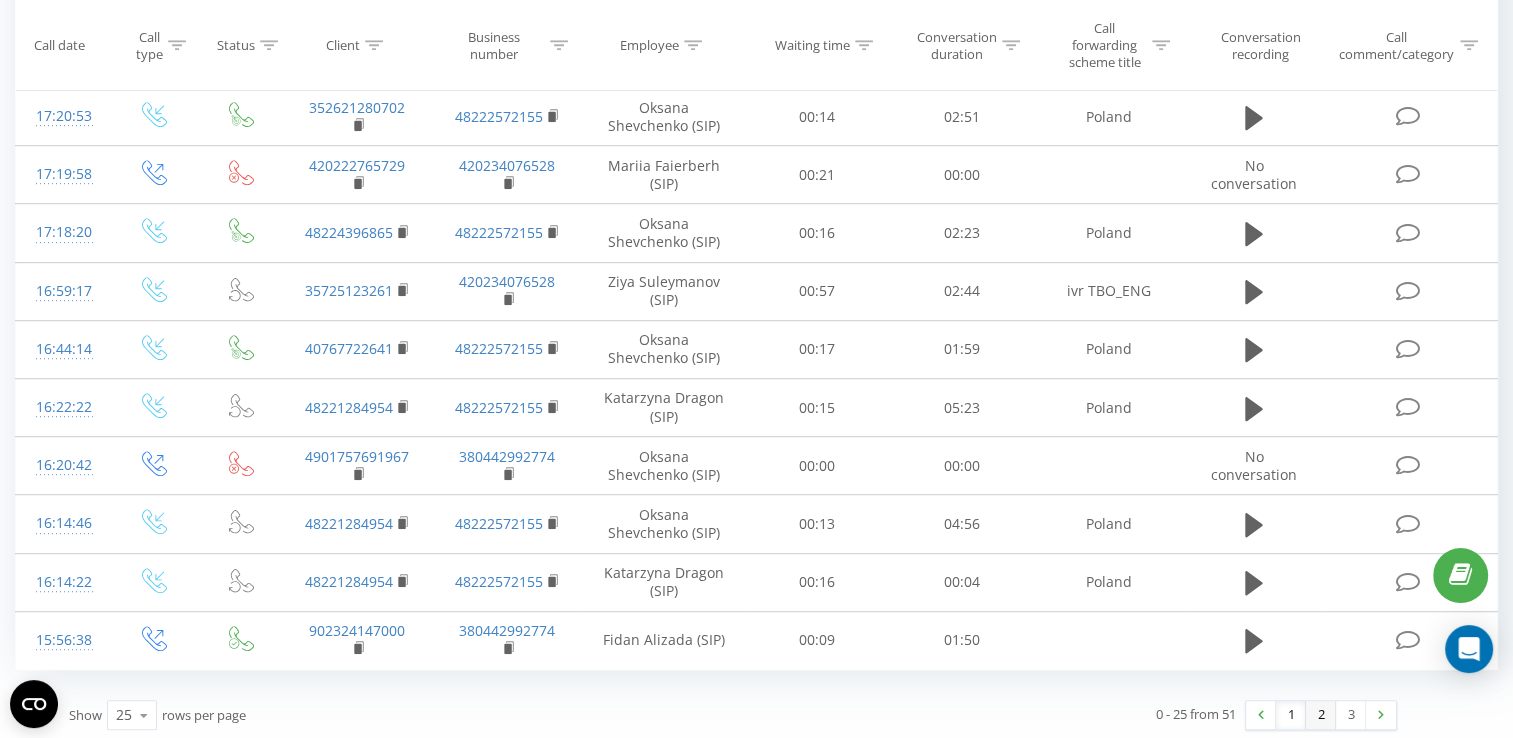 click on "2" at bounding box center [1321, 715] 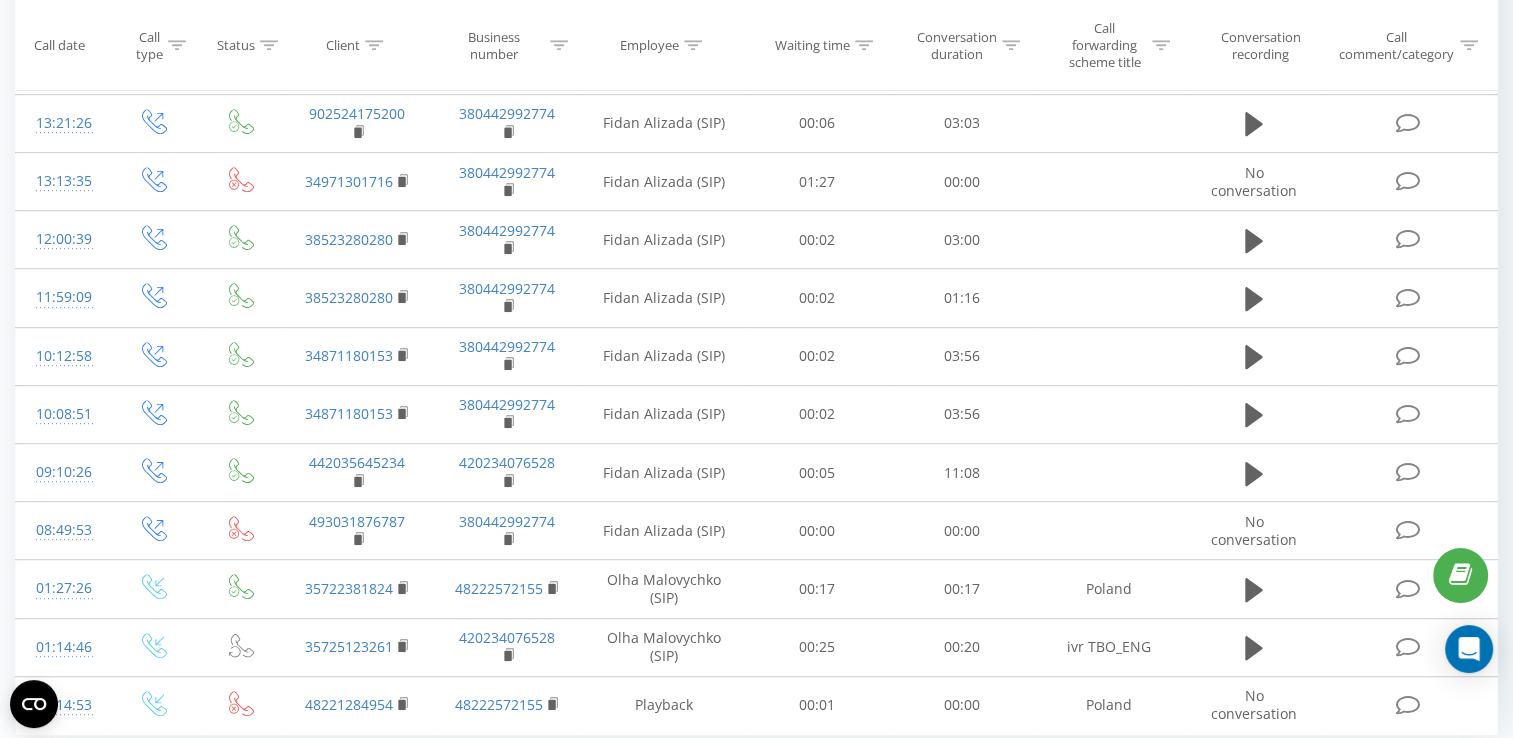 scroll, scrollTop: 1101, scrollLeft: 0, axis: vertical 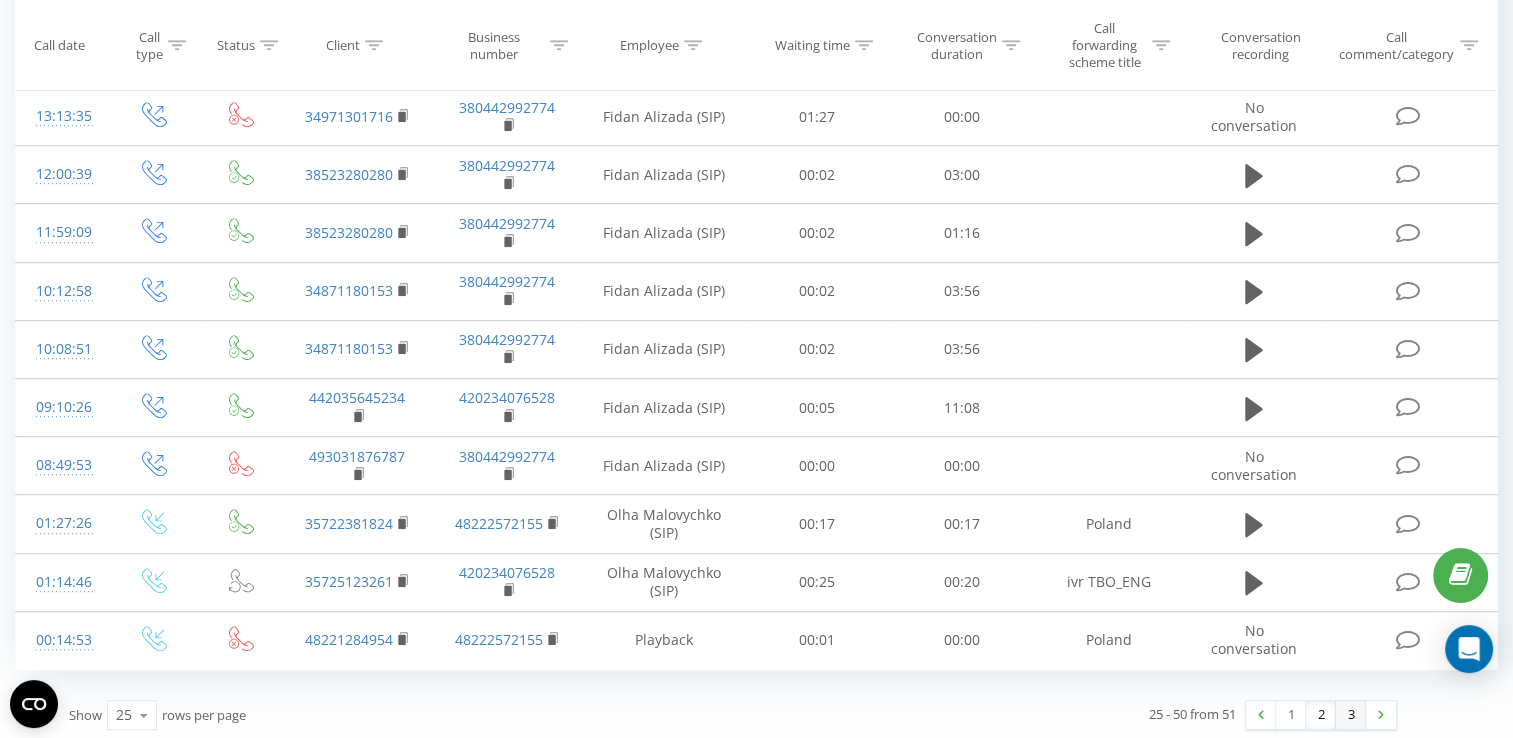 click on "3" at bounding box center [1351, 715] 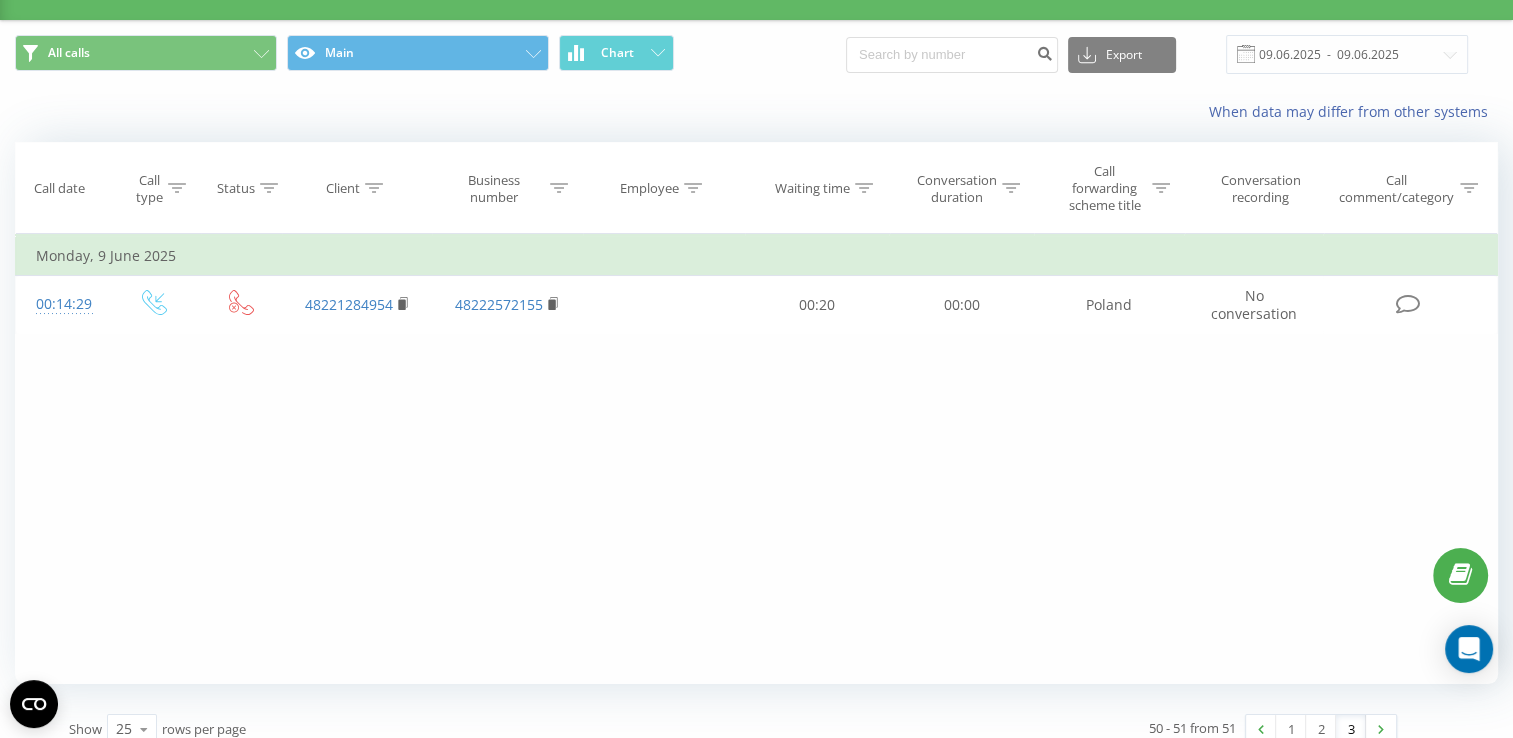 scroll, scrollTop: 60, scrollLeft: 0, axis: vertical 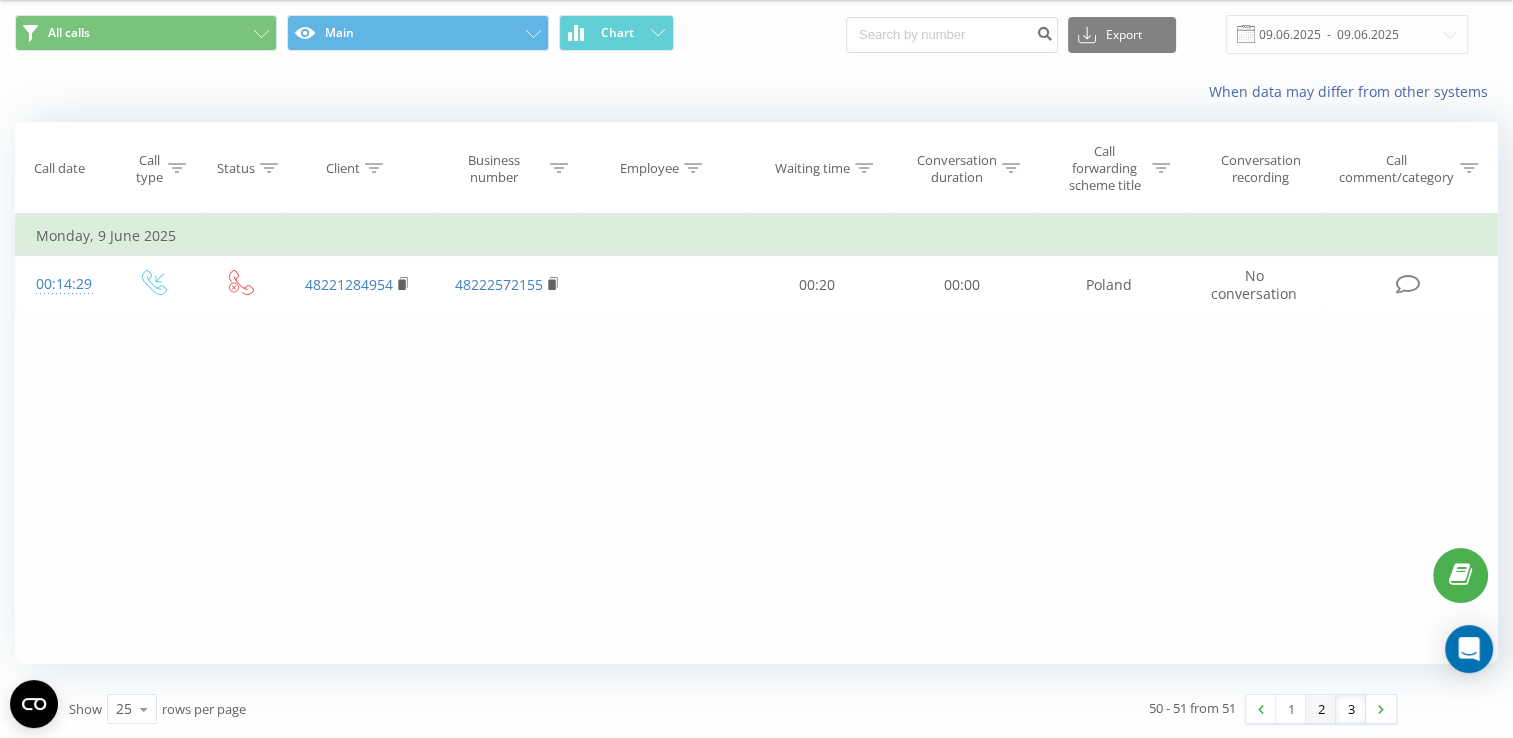 click on "2" at bounding box center [1321, 709] 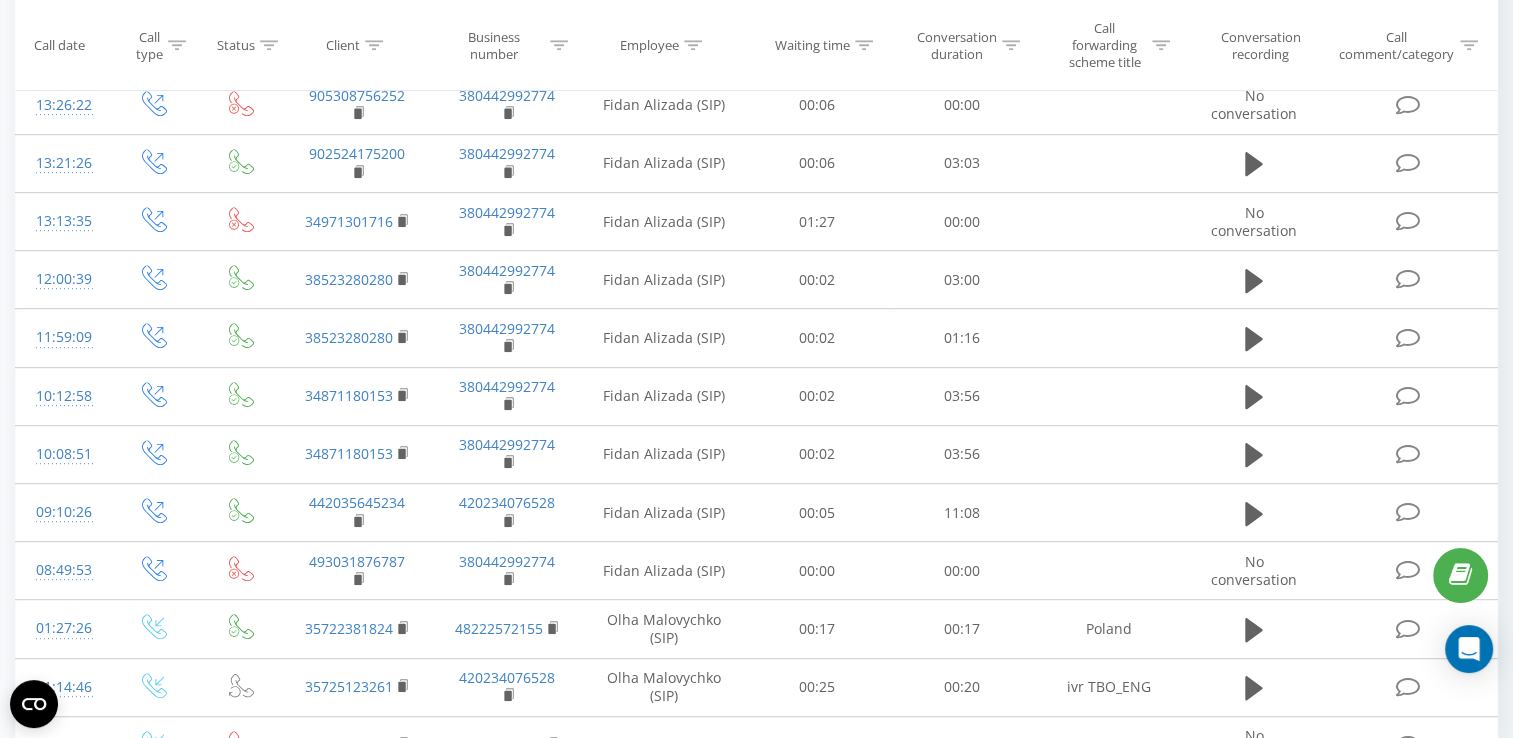 scroll, scrollTop: 1101, scrollLeft: 0, axis: vertical 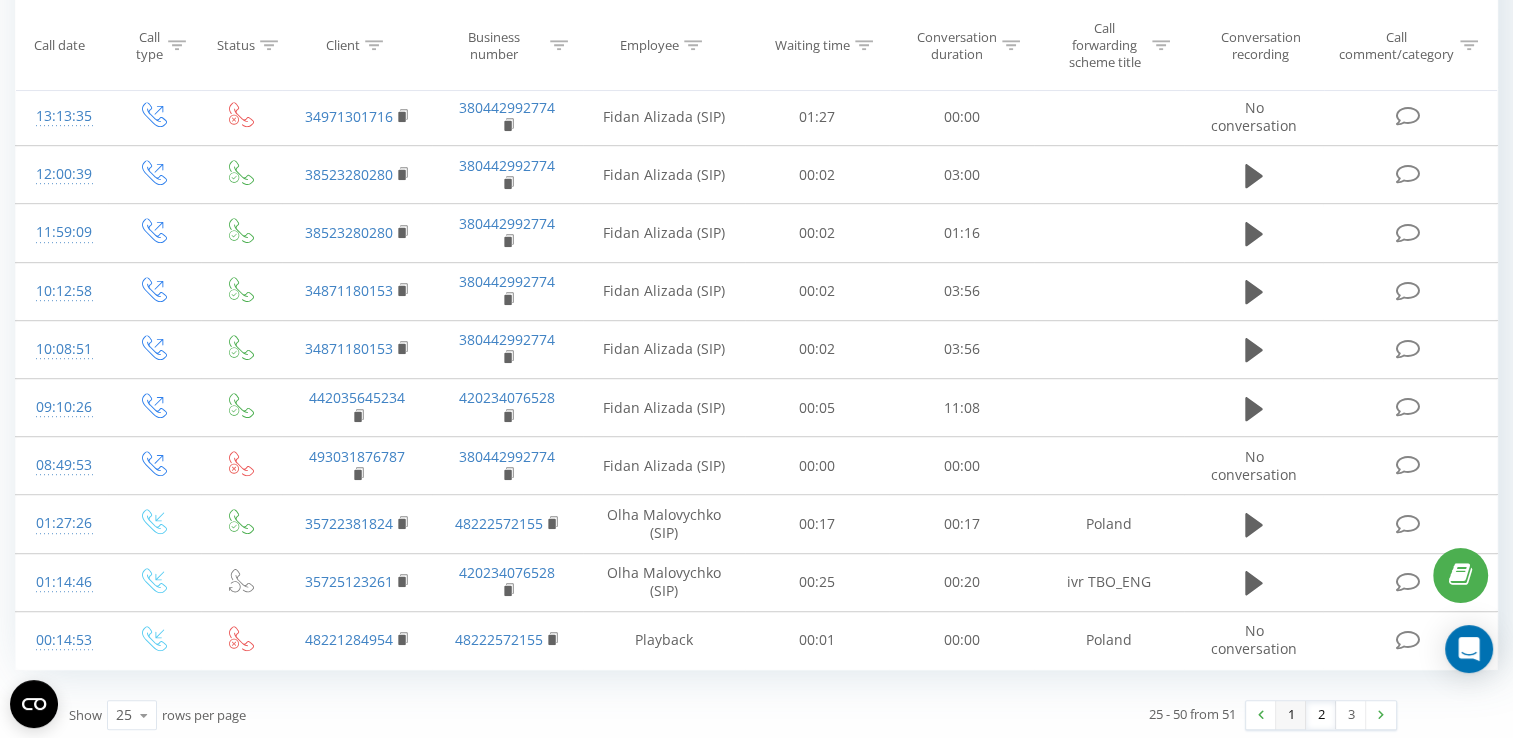 click on "1" at bounding box center [1291, 715] 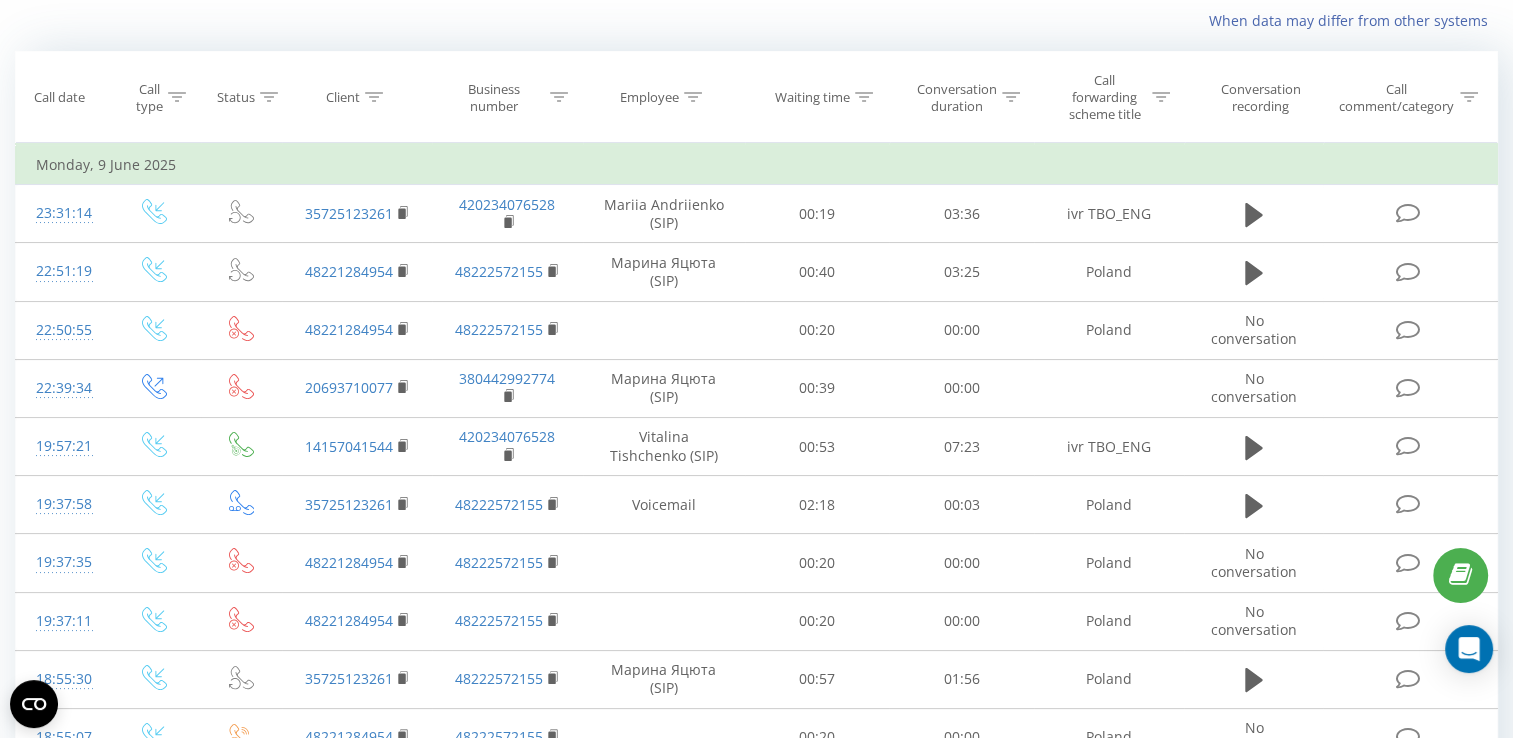 scroll, scrollTop: 0, scrollLeft: 0, axis: both 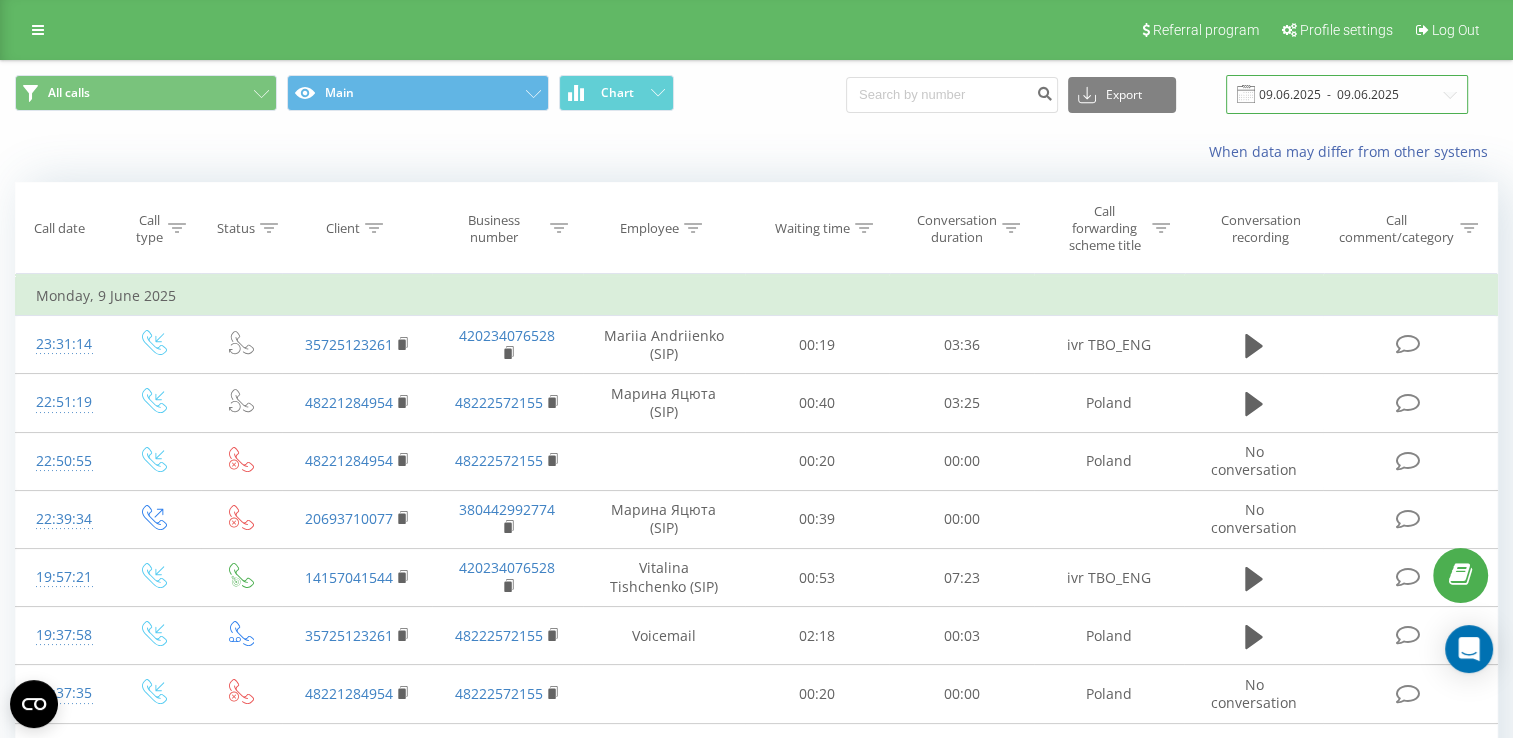 click on "09.06.2025  -  09.06.2025" at bounding box center [1347, 94] 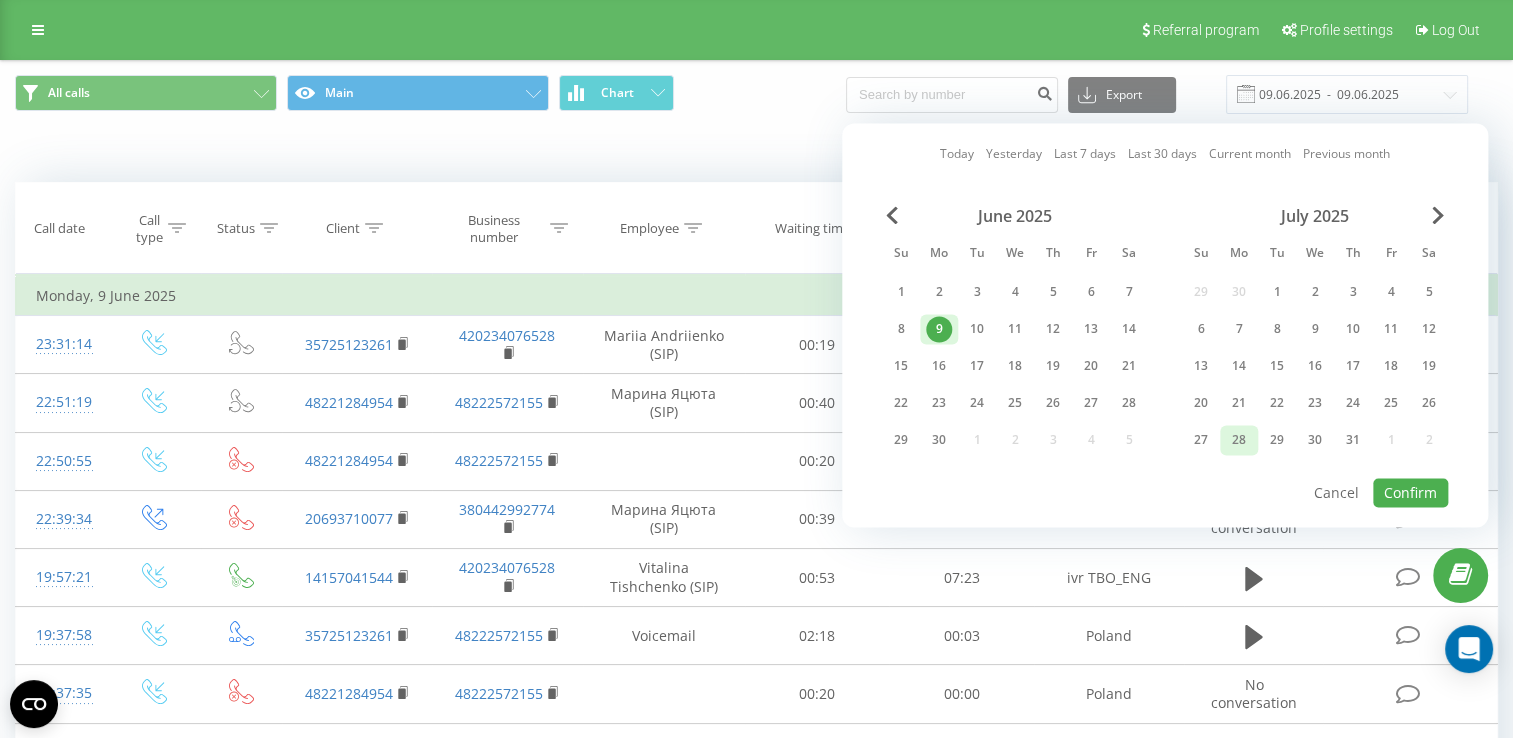 click on "28" at bounding box center (1239, 440) 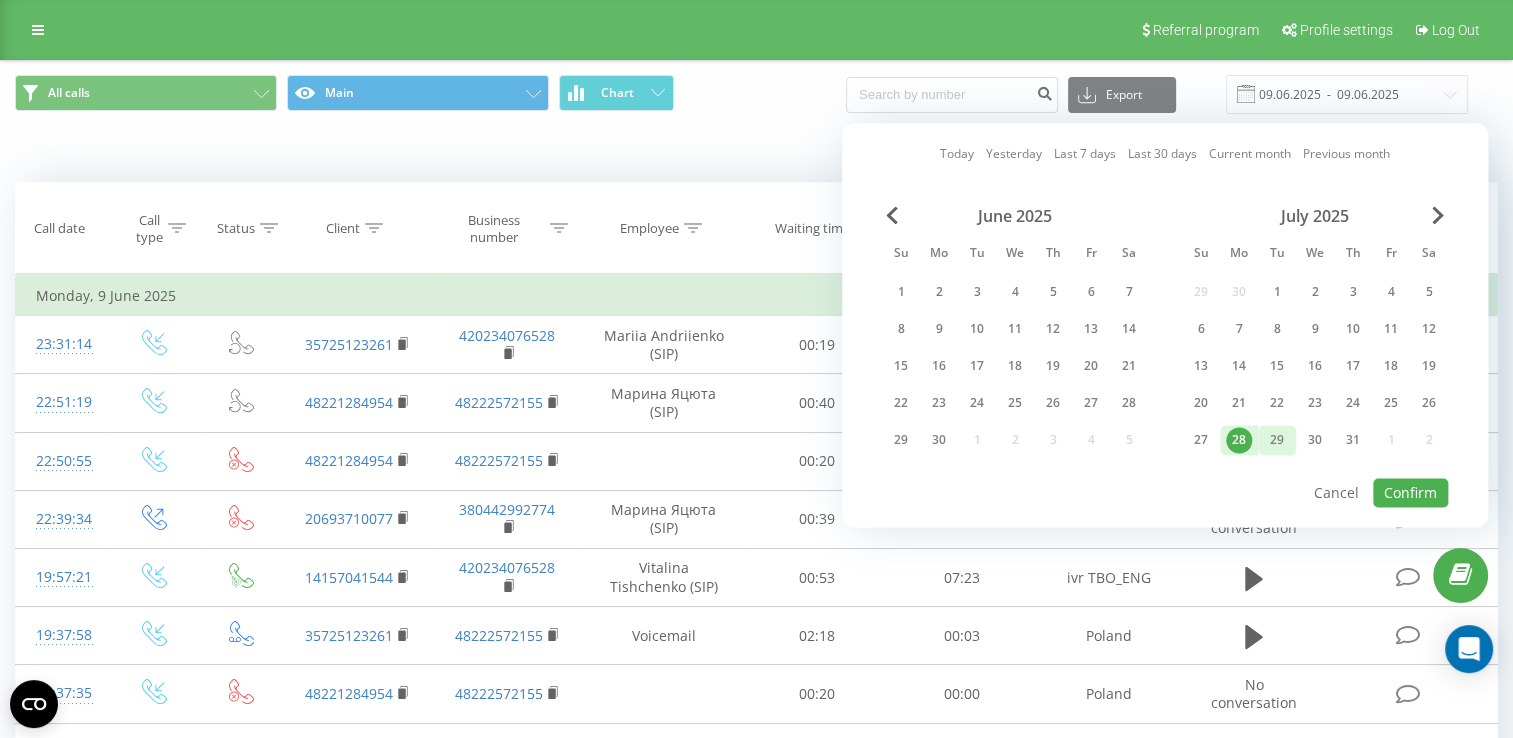 click on "29" at bounding box center [1277, 440] 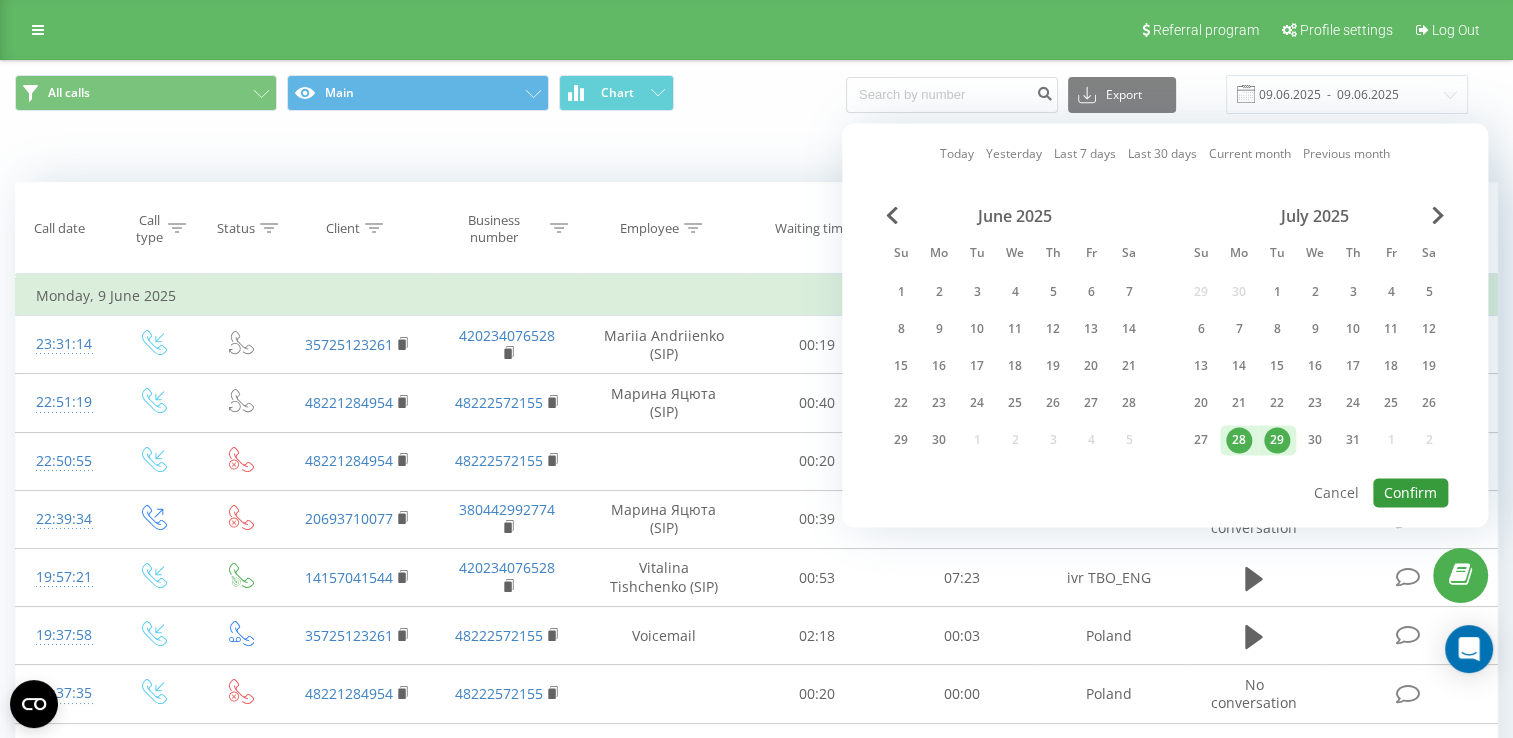 click on "Confirm" at bounding box center [1410, 492] 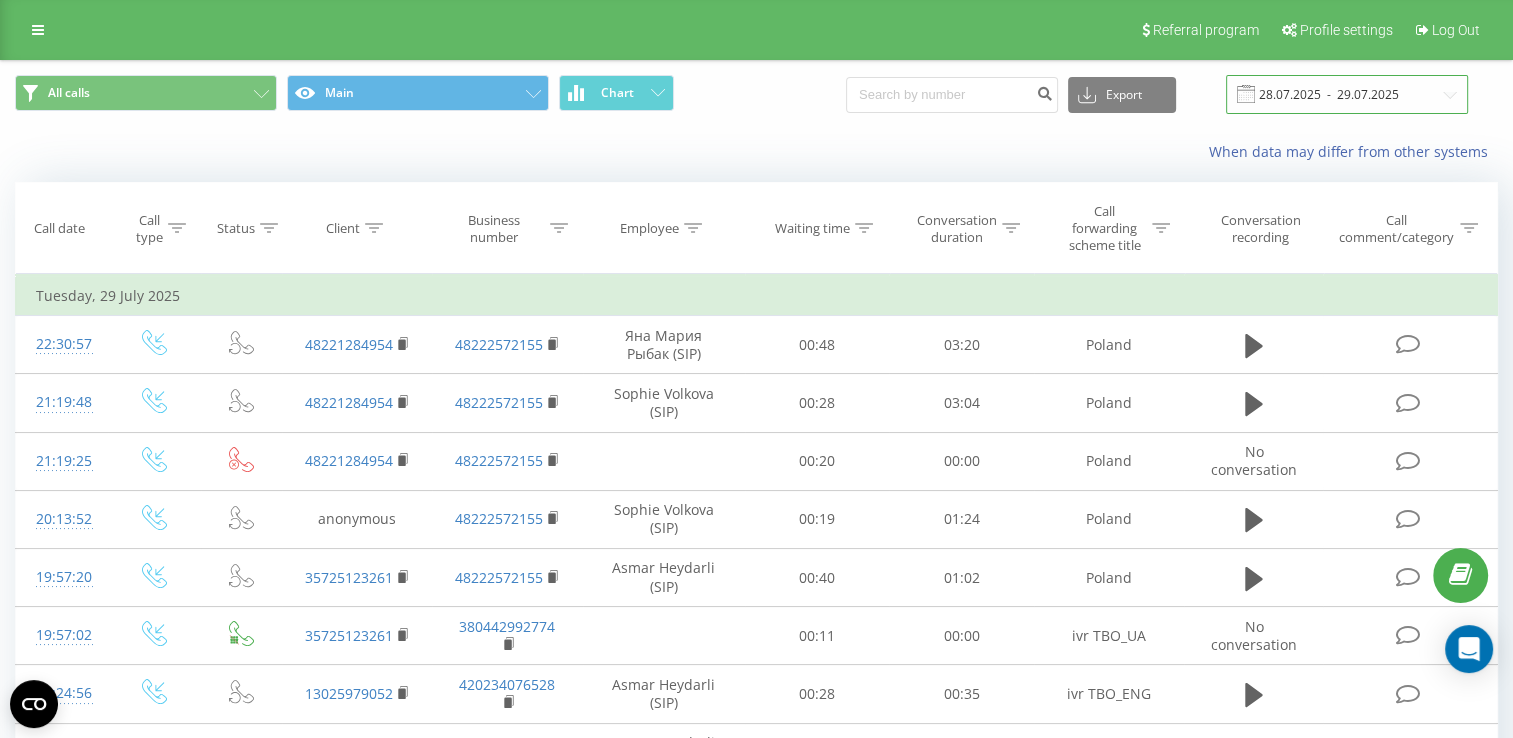 click on "28.07.2025  -  29.07.2025" at bounding box center [1347, 94] 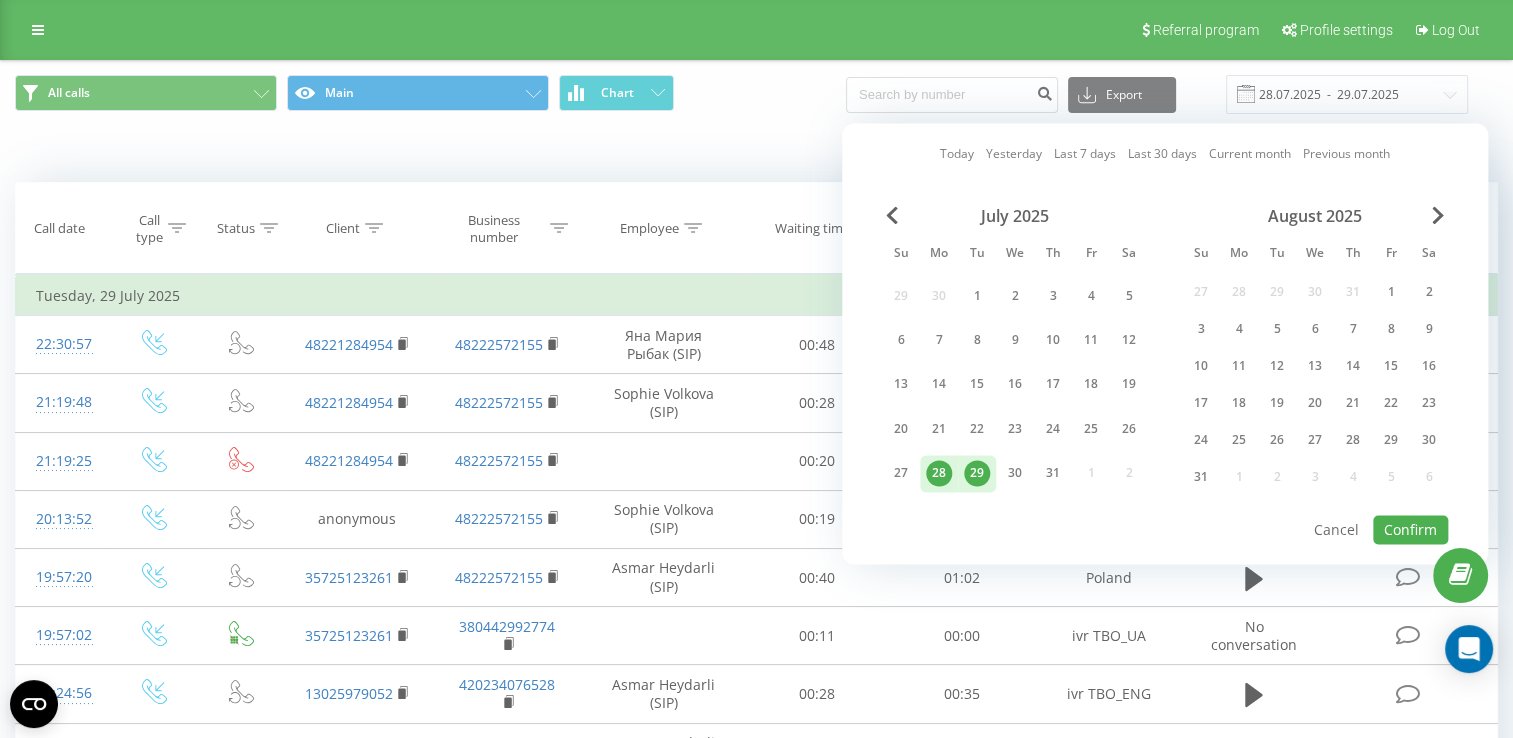 click on "29" at bounding box center (977, 474) 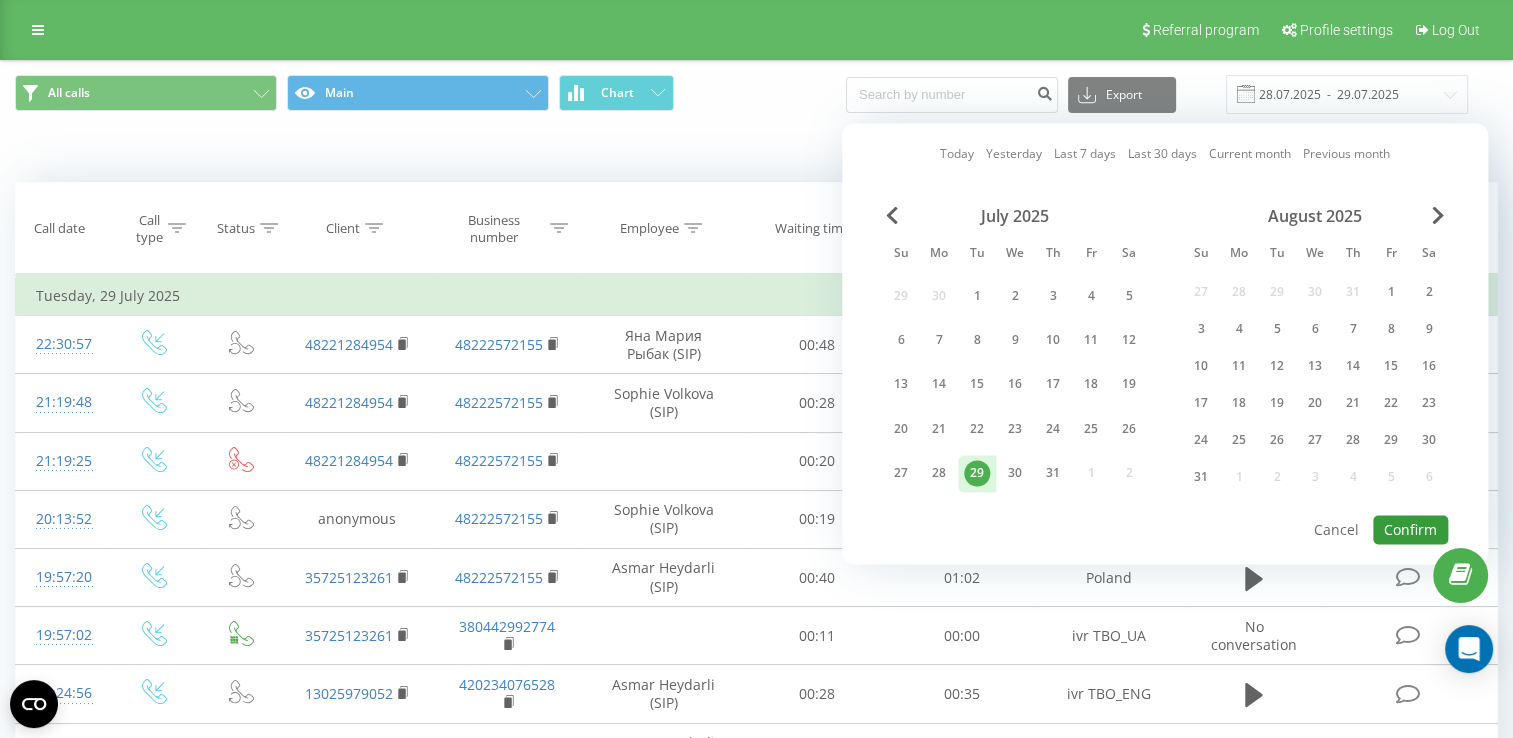 click on "Confirm" at bounding box center (1410, 529) 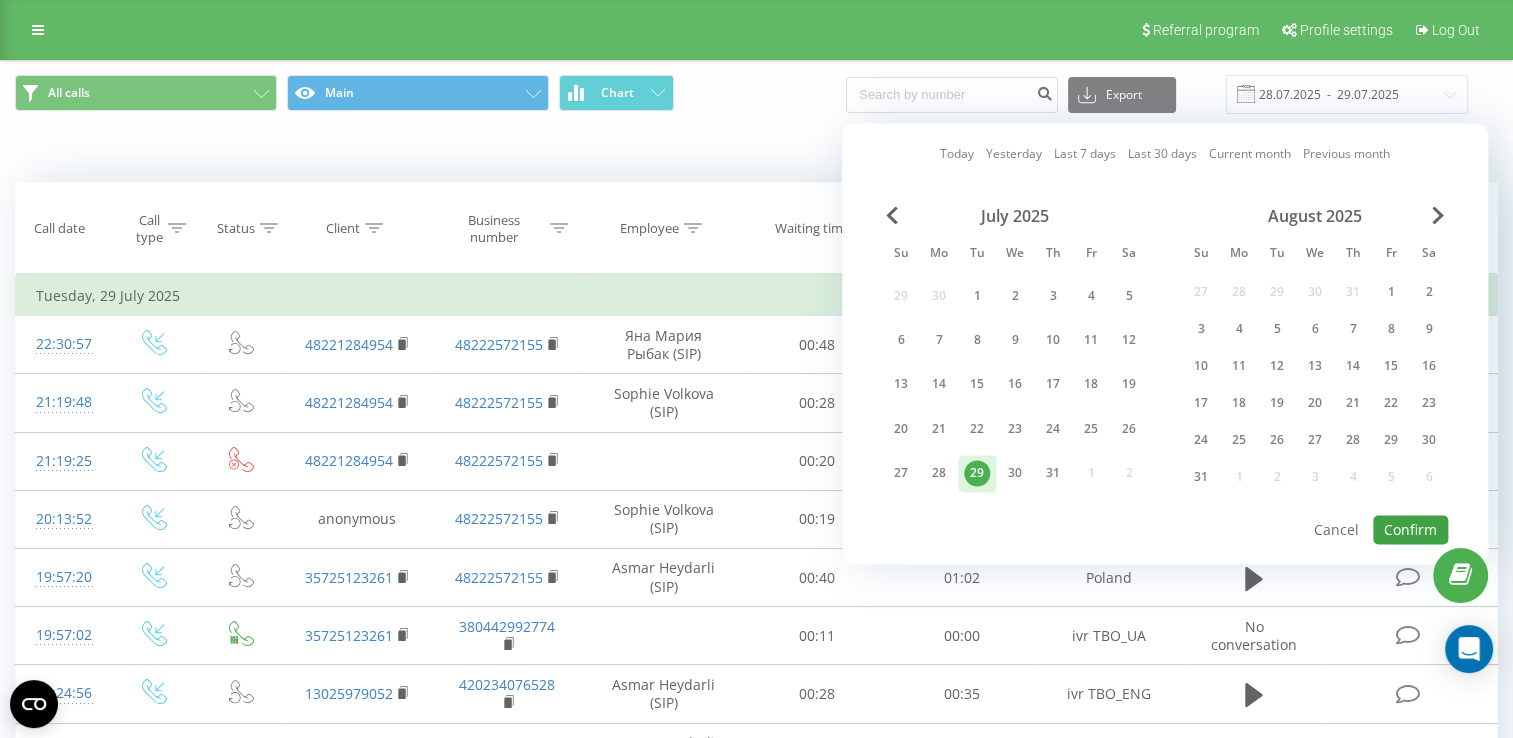 type on "29.07.2025  -  29.07.2025" 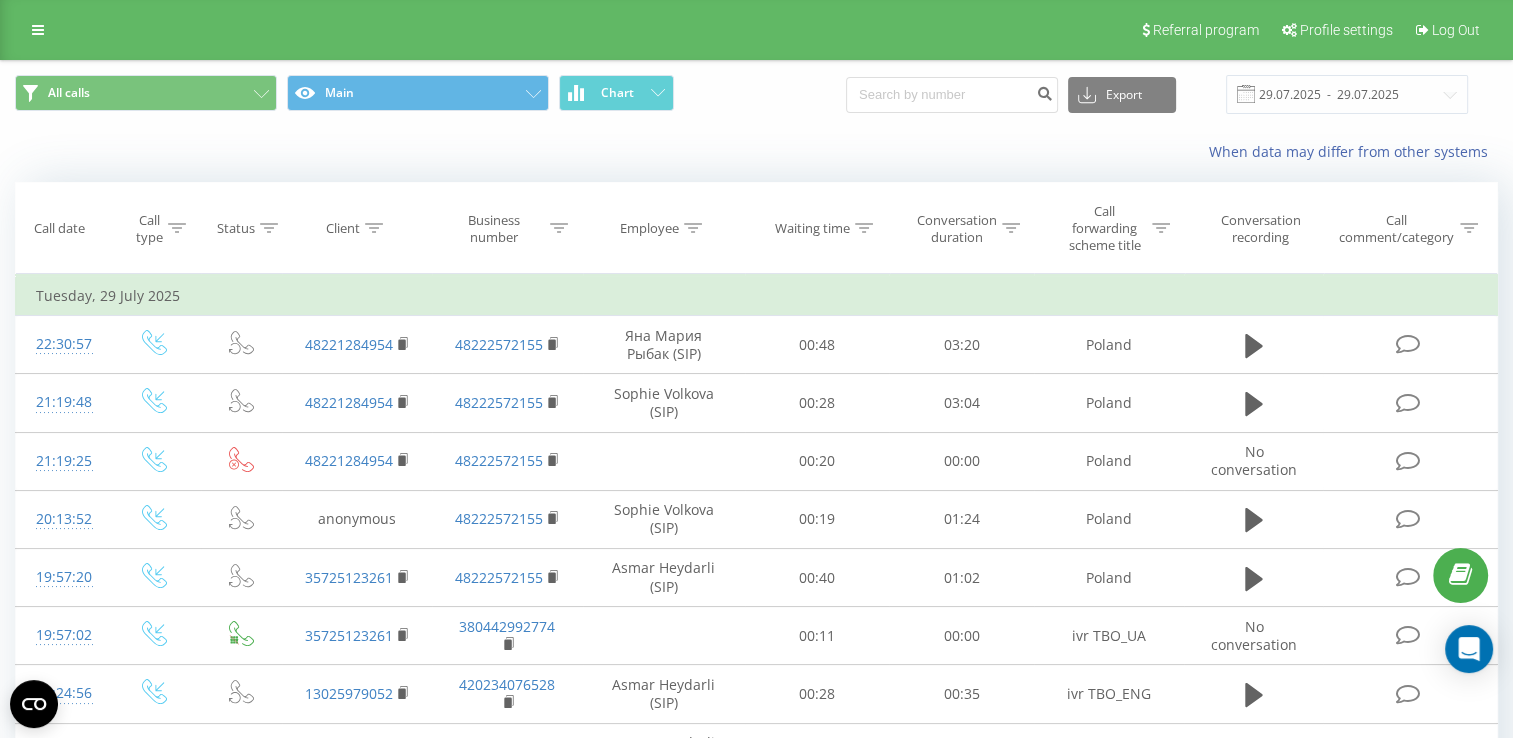 click 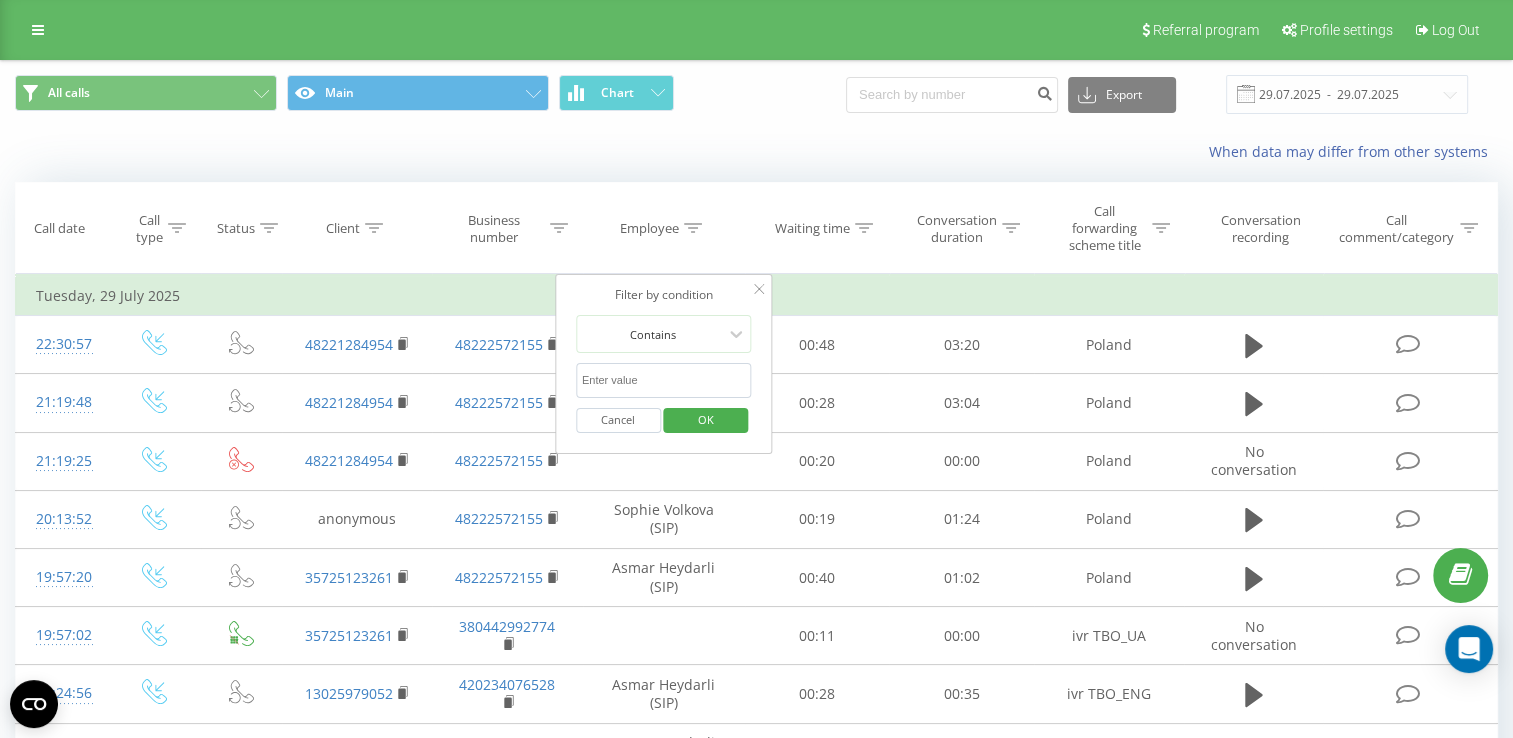 click at bounding box center [664, 380] 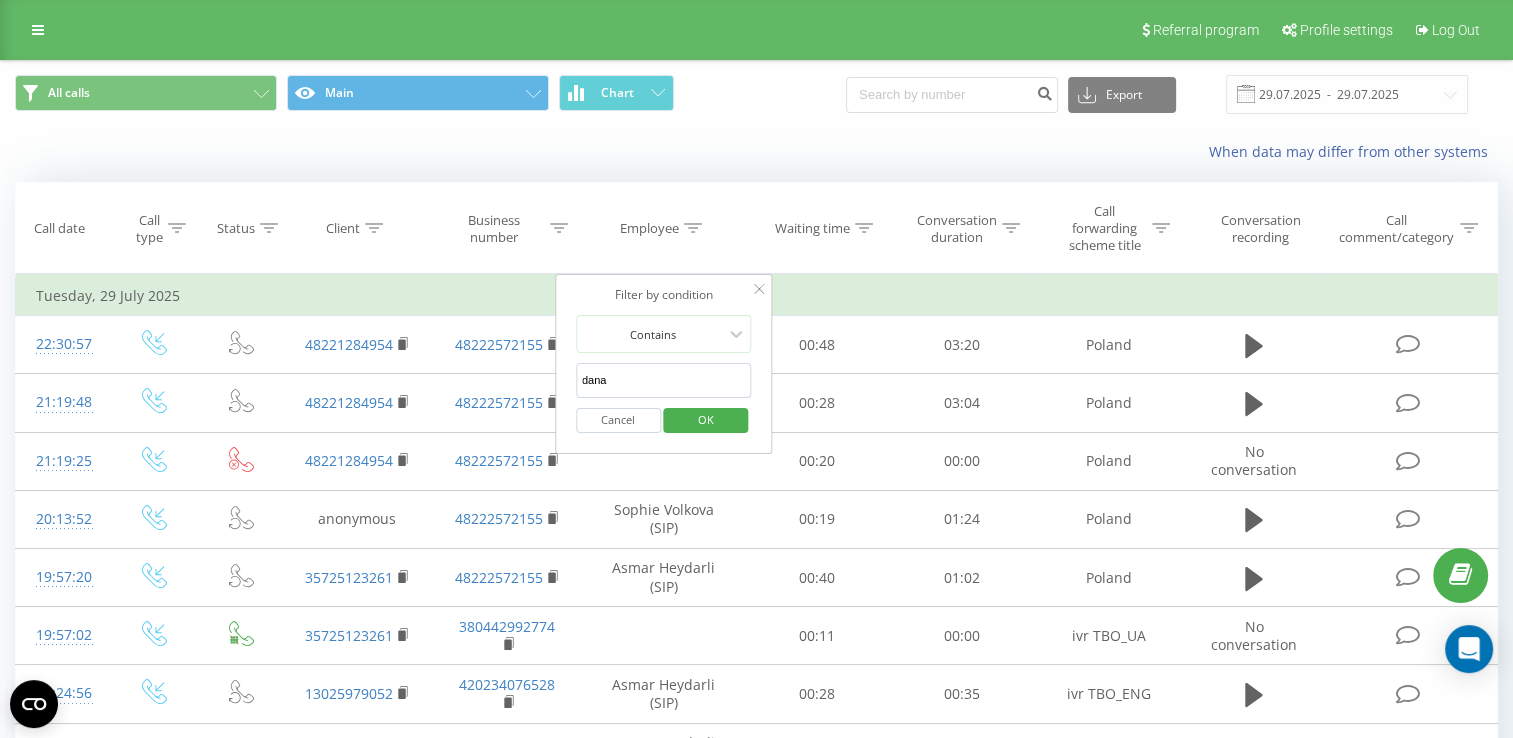 type on "dana" 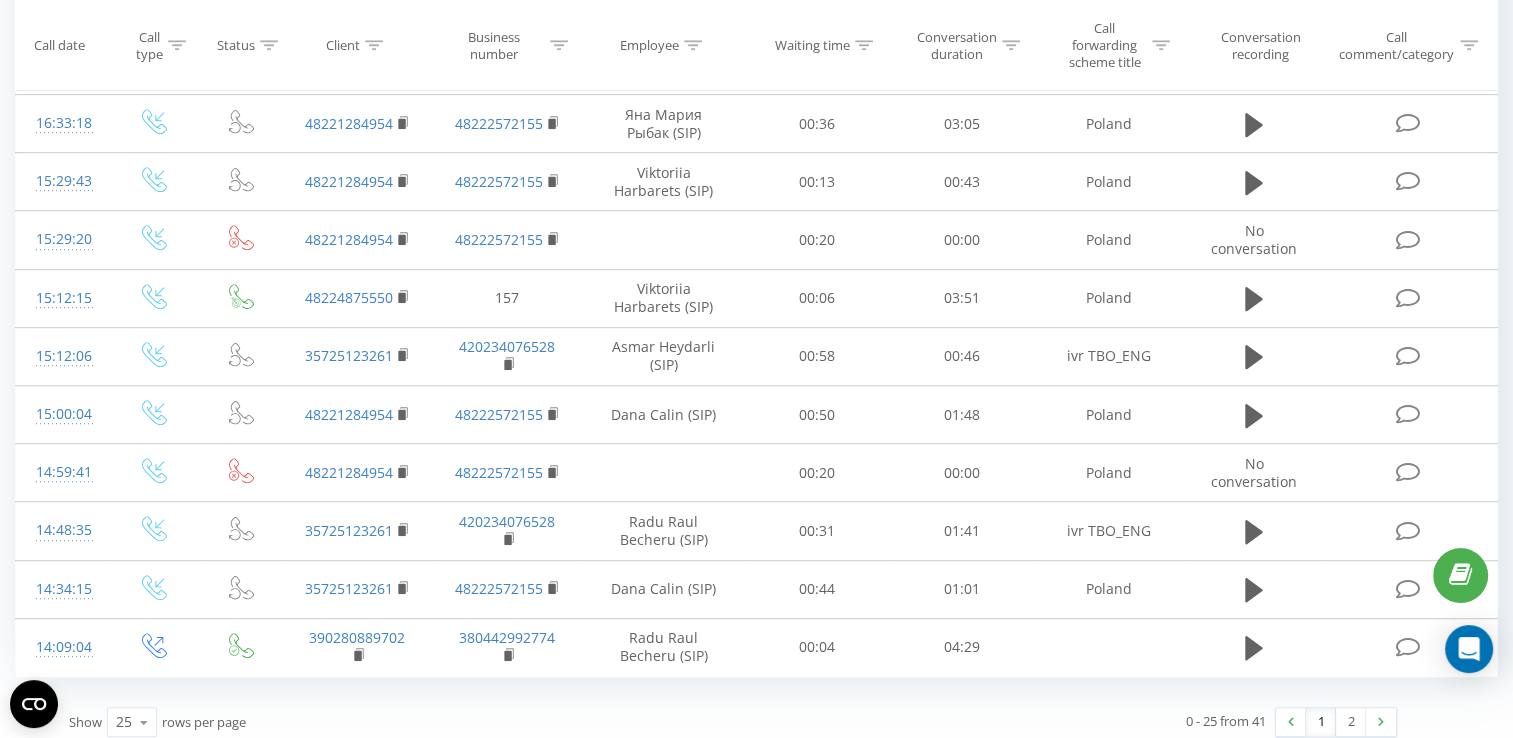 scroll, scrollTop: 1101, scrollLeft: 0, axis: vertical 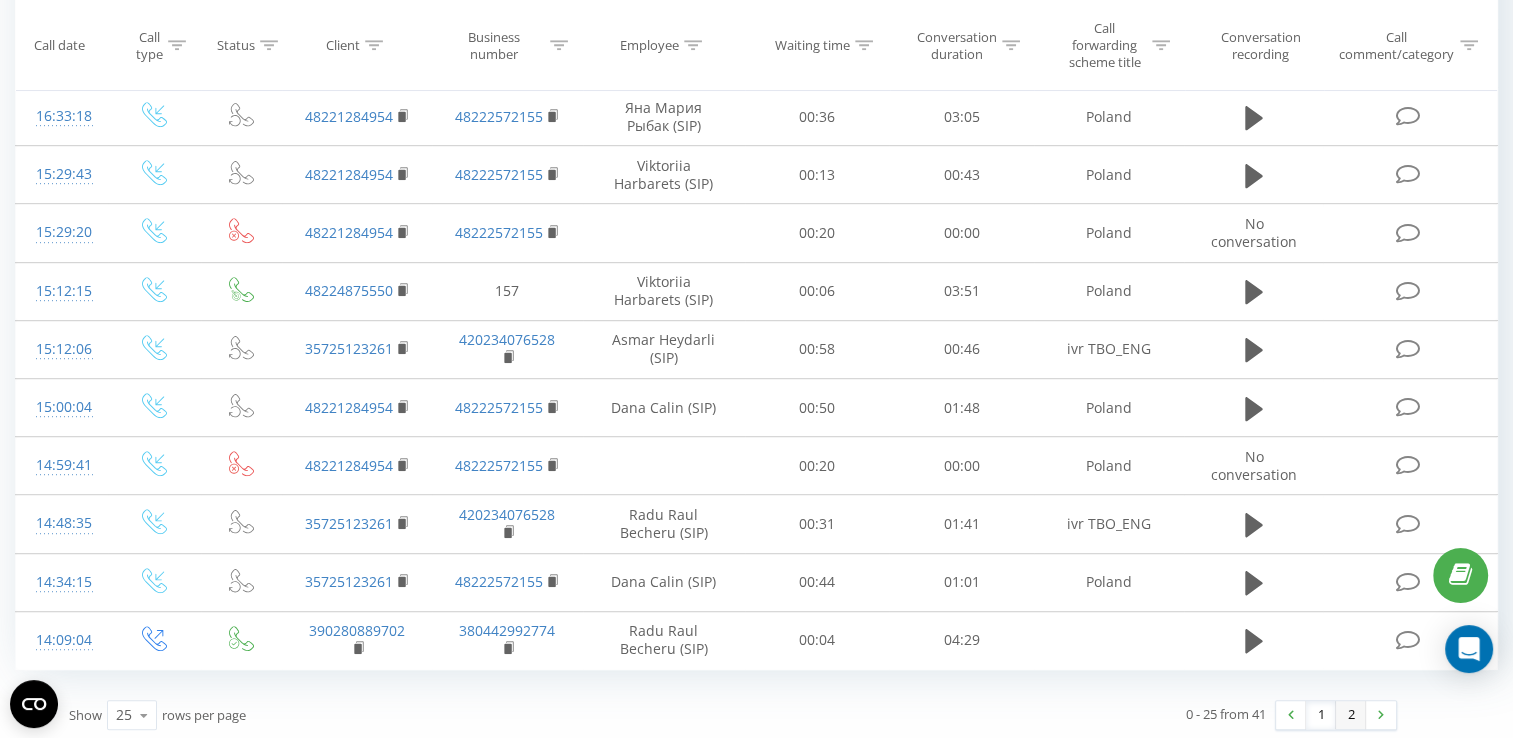 click on "2" at bounding box center (1351, 715) 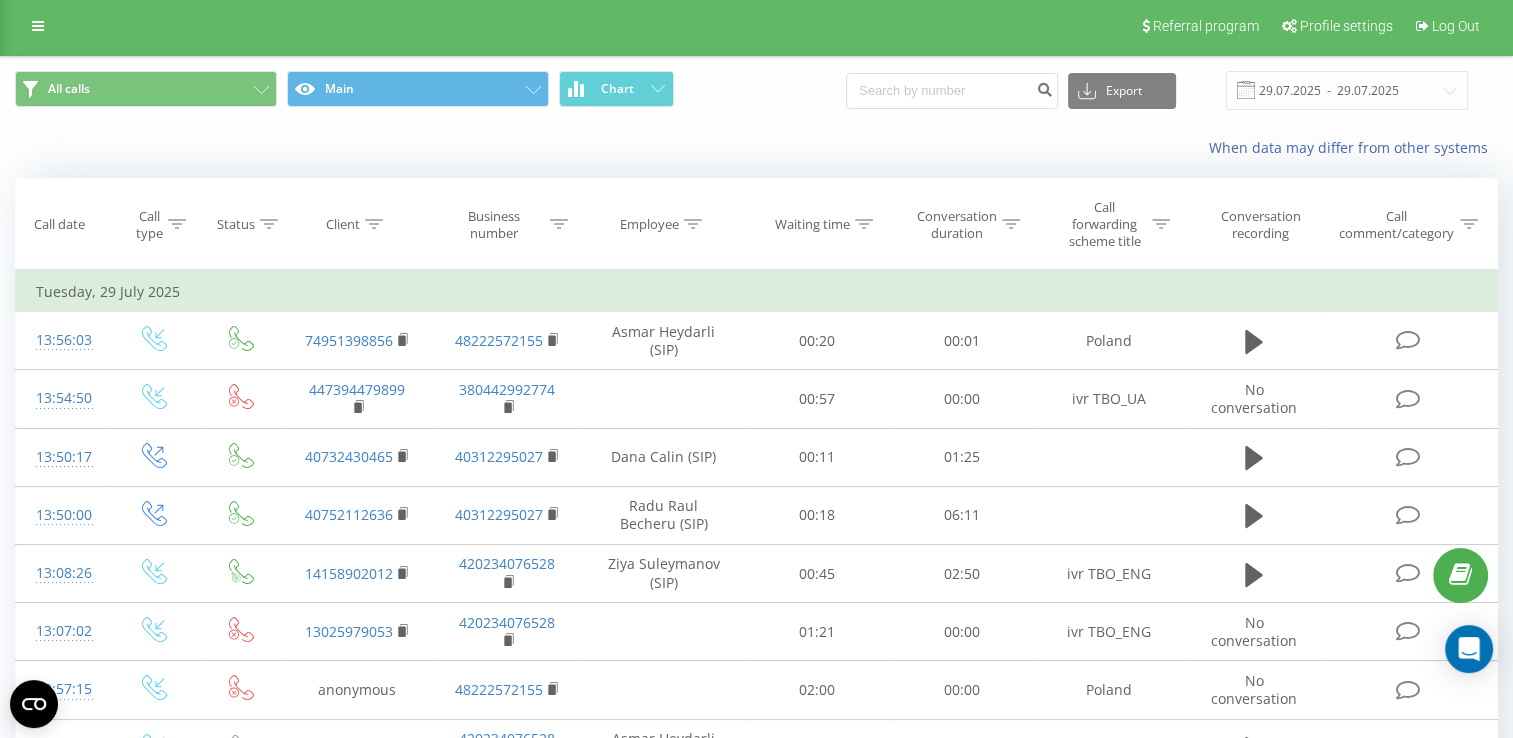 scroll, scrollTop: 0, scrollLeft: 0, axis: both 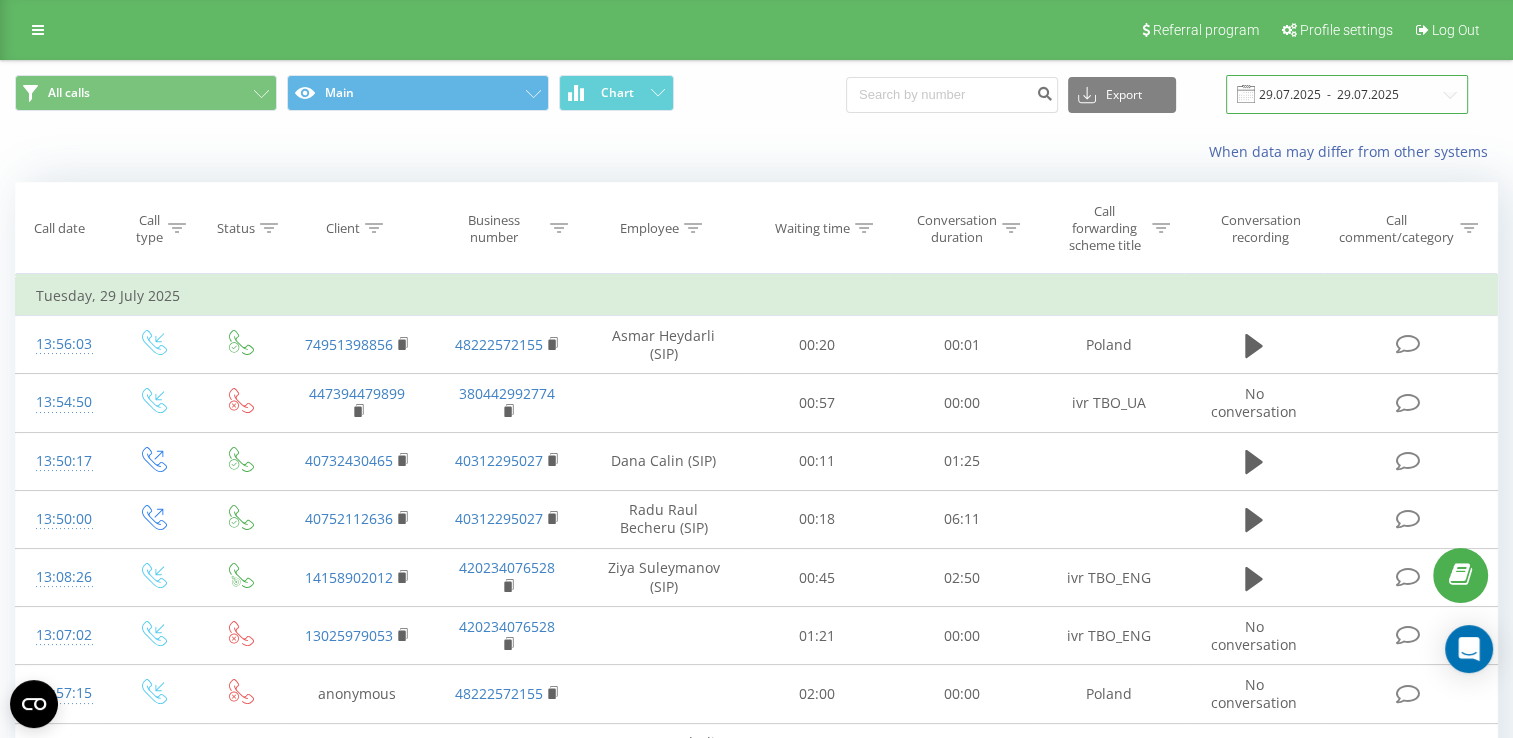 click on "29.07.2025  -  29.07.2025" at bounding box center (1347, 94) 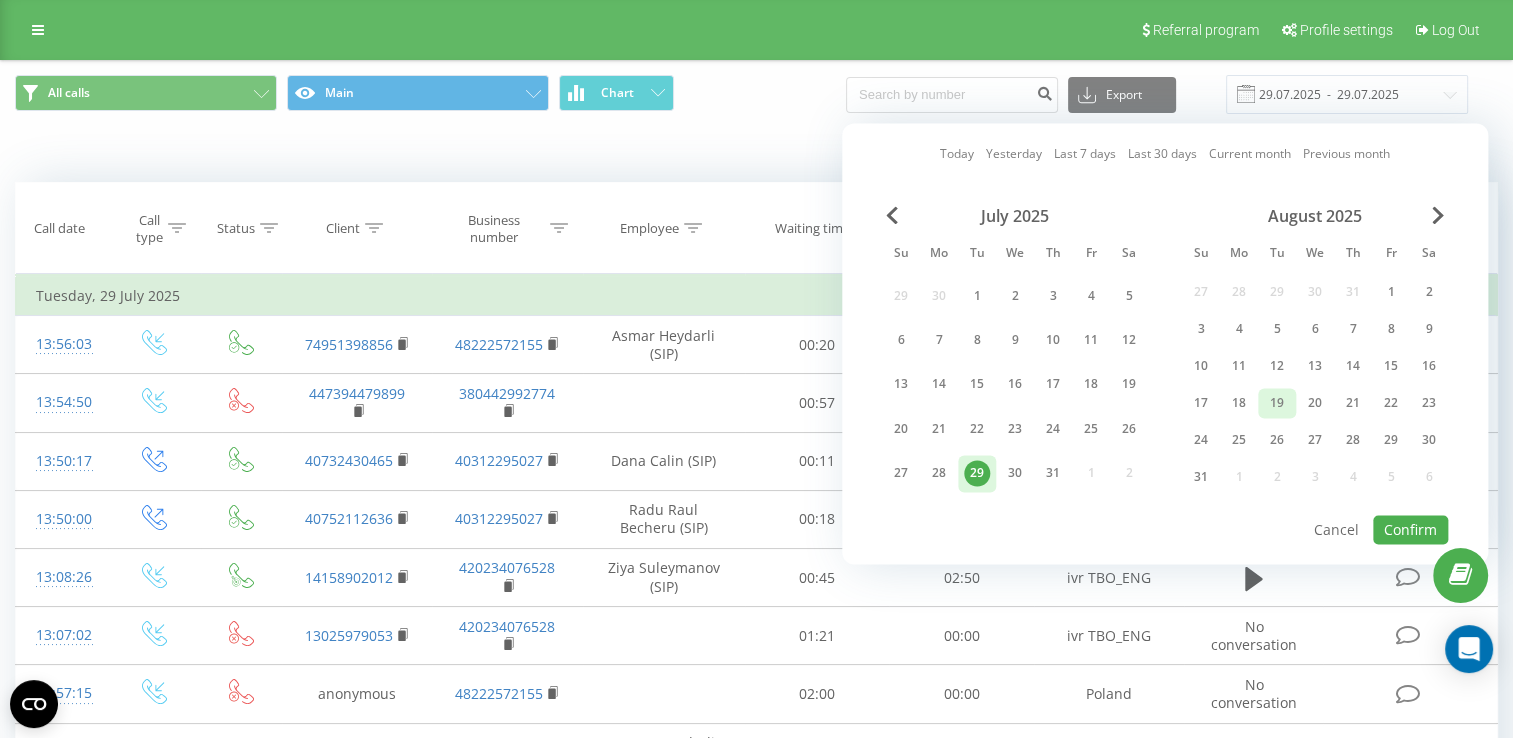 click on "19" at bounding box center (1277, 403) 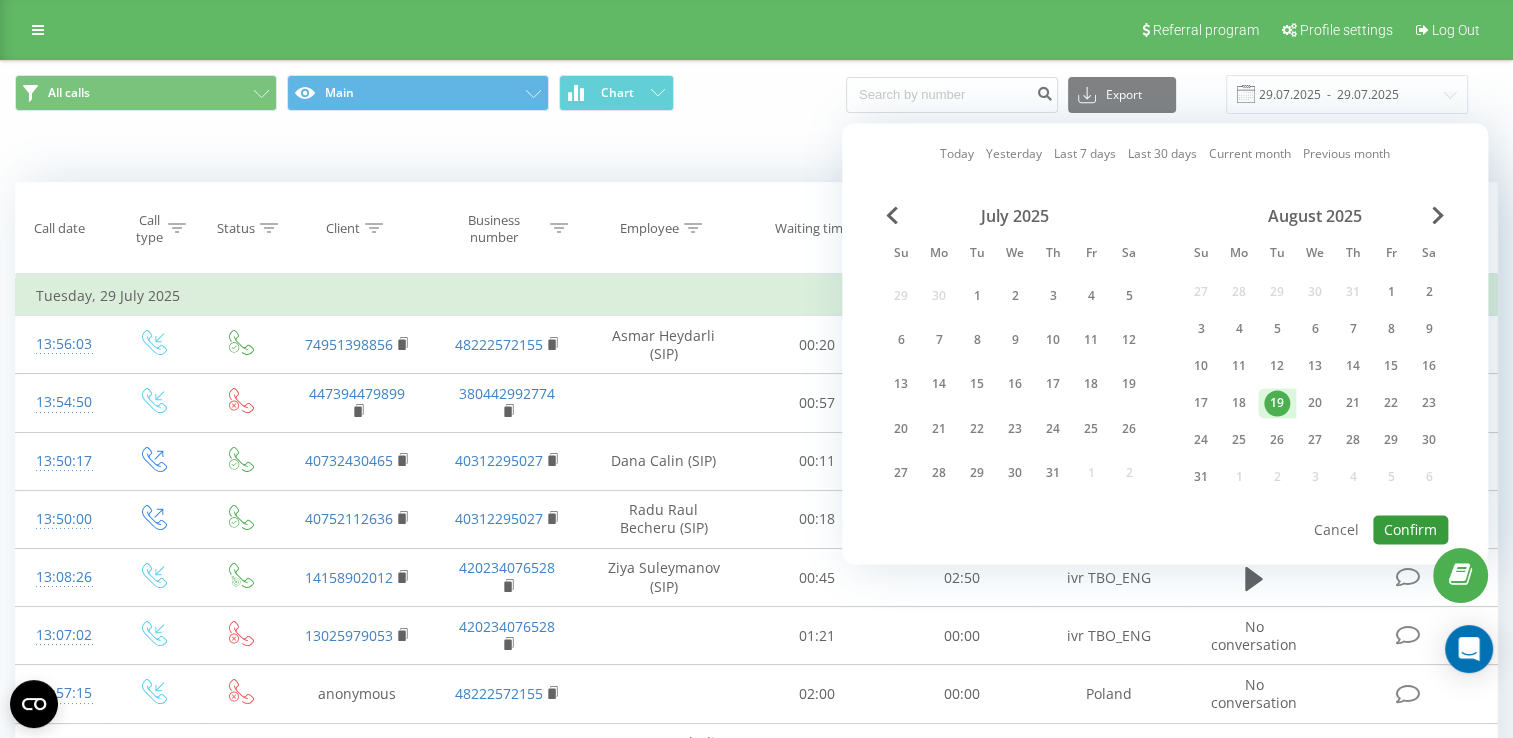 click on "Confirm" at bounding box center (1410, 529) 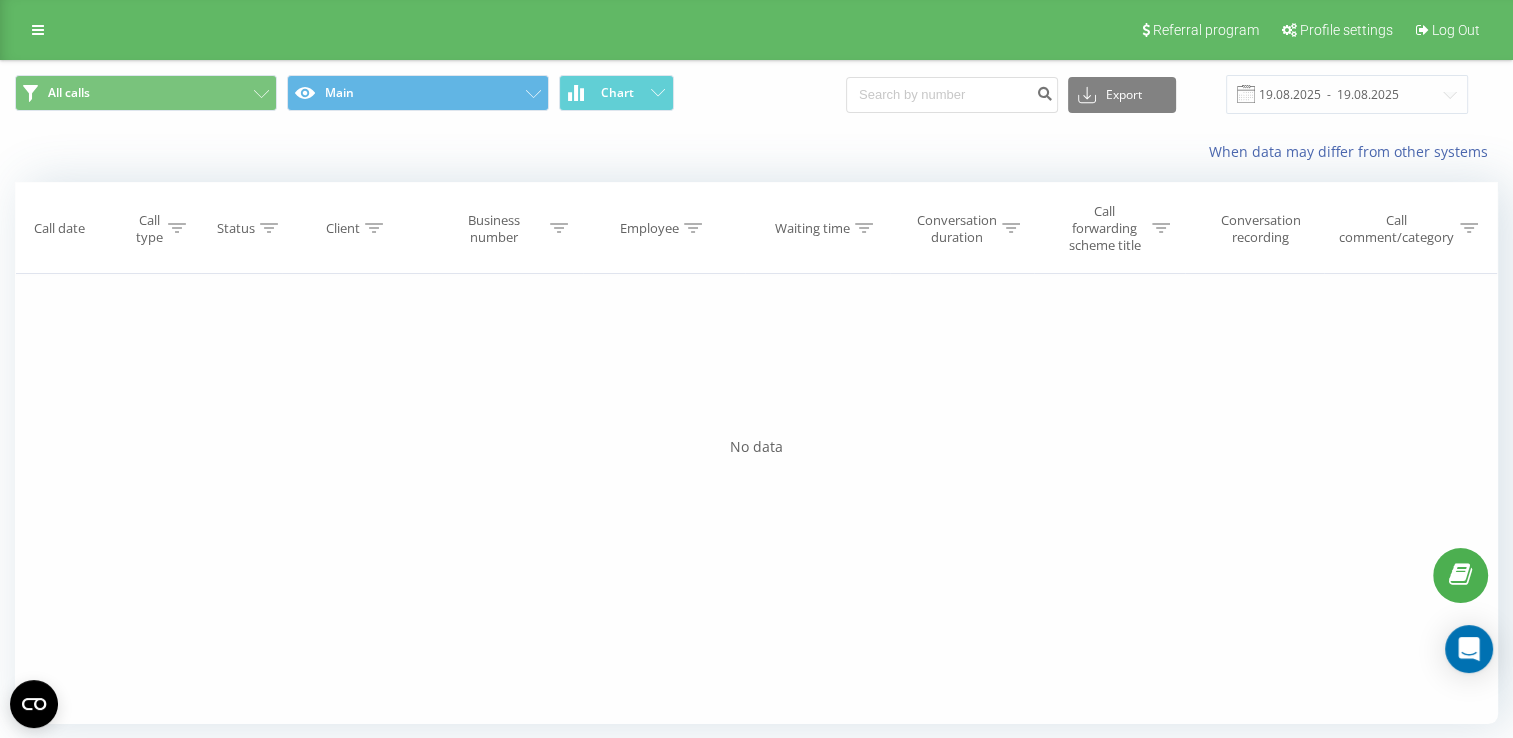 click on "Employee" at bounding box center [661, 228] 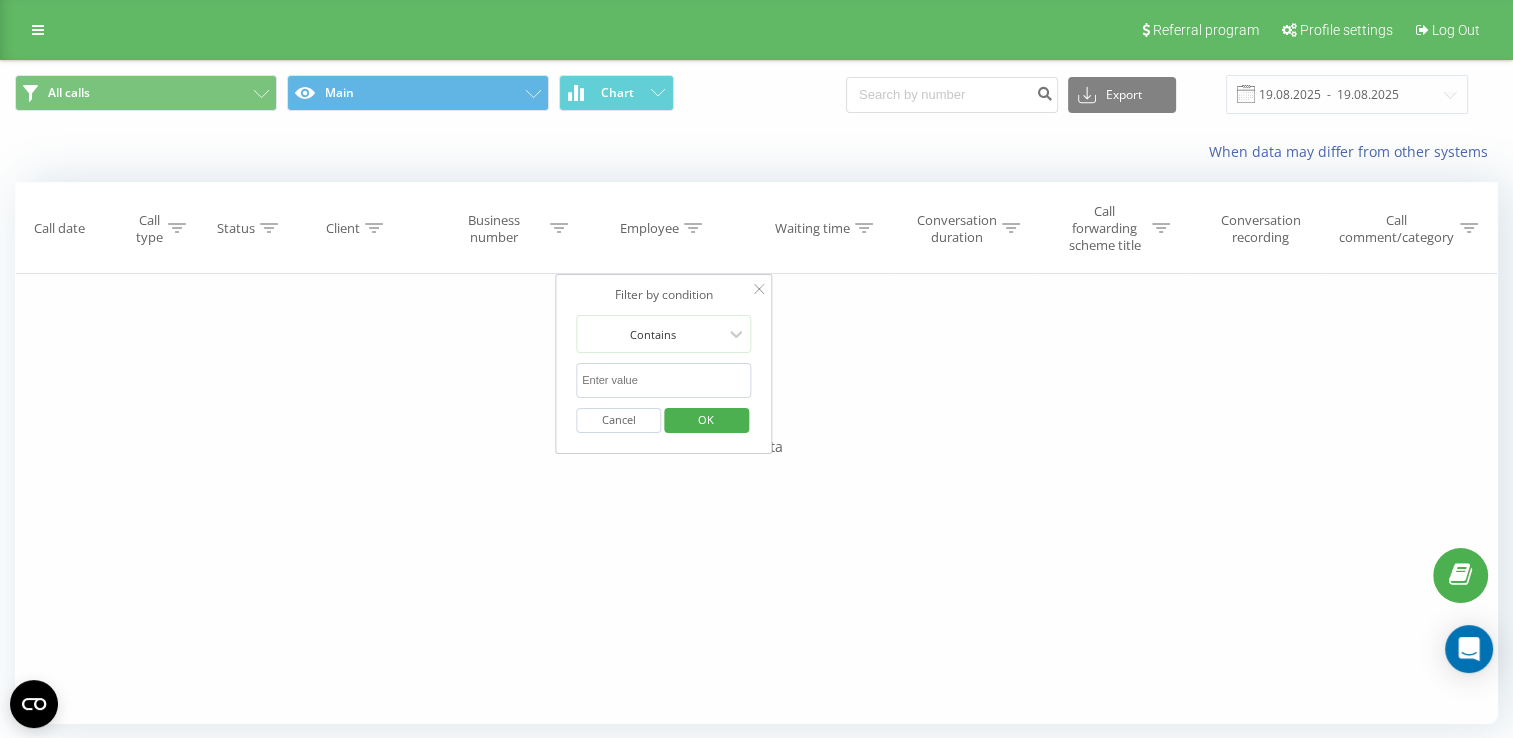 click on "Filter by condition Equal Enter value Cancel OK Filter by condition Equal Enter value Cancel OK Filter by condition Contains Cancel OK Filter by condition Contains Cancel OK Filter by condition Contains Cancel OK Filter by condition Equal Cancel OK Filter by condition Equal Cancel OK Filter by condition Contains Cancel OK Filter by condition Equal Enter value Cancel OK" at bounding box center (756, 499) 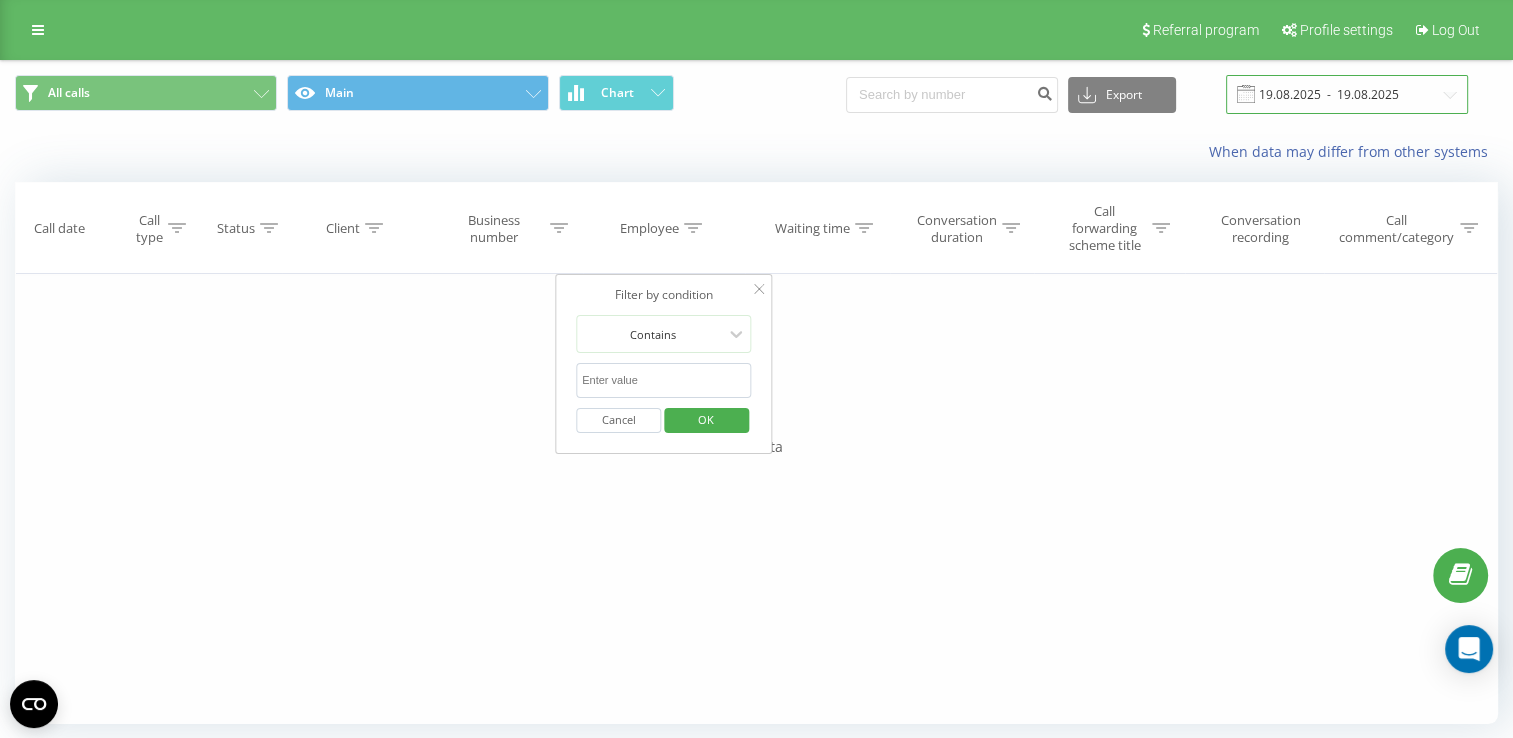 click on "19.08.2025  -  19.08.2025" at bounding box center [1347, 94] 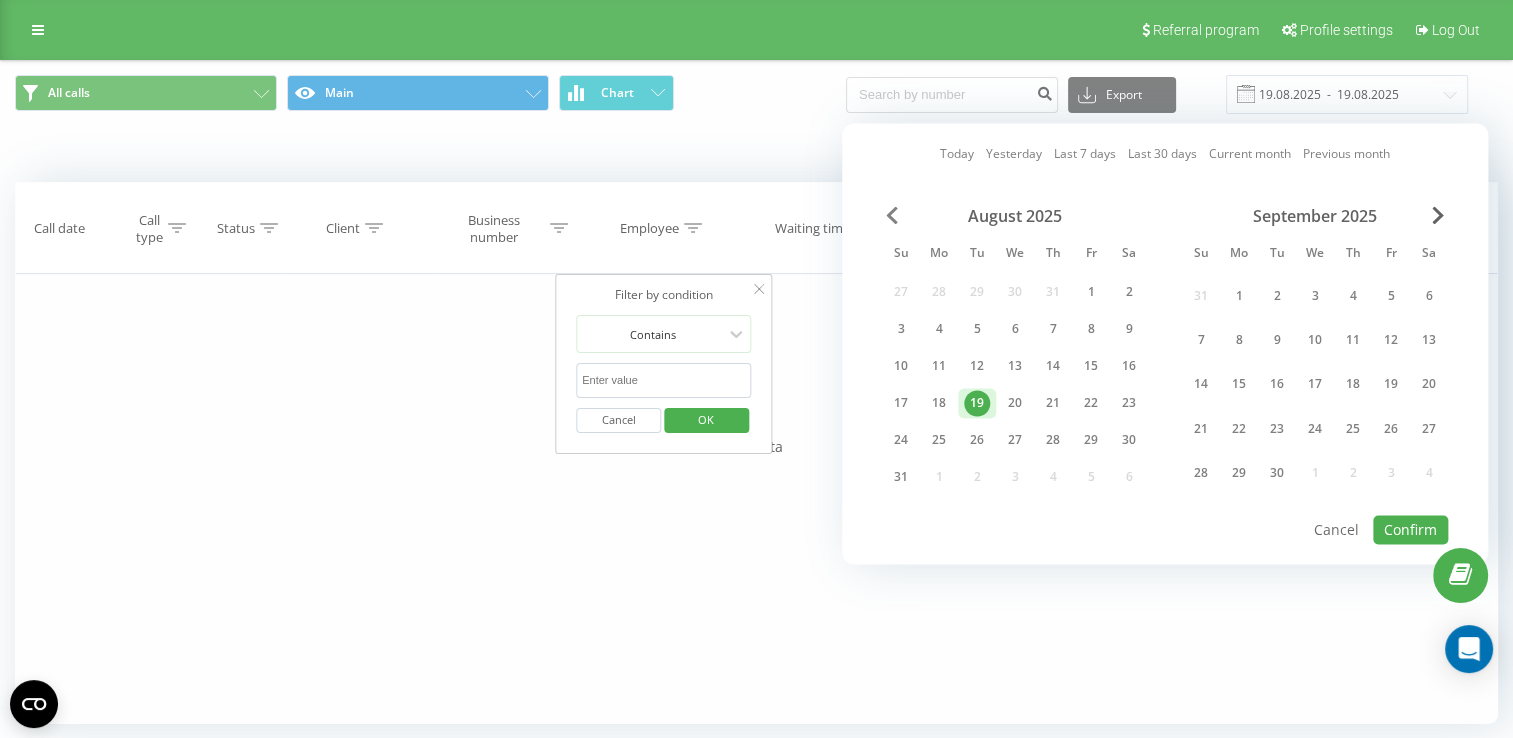 click at bounding box center (892, 215) 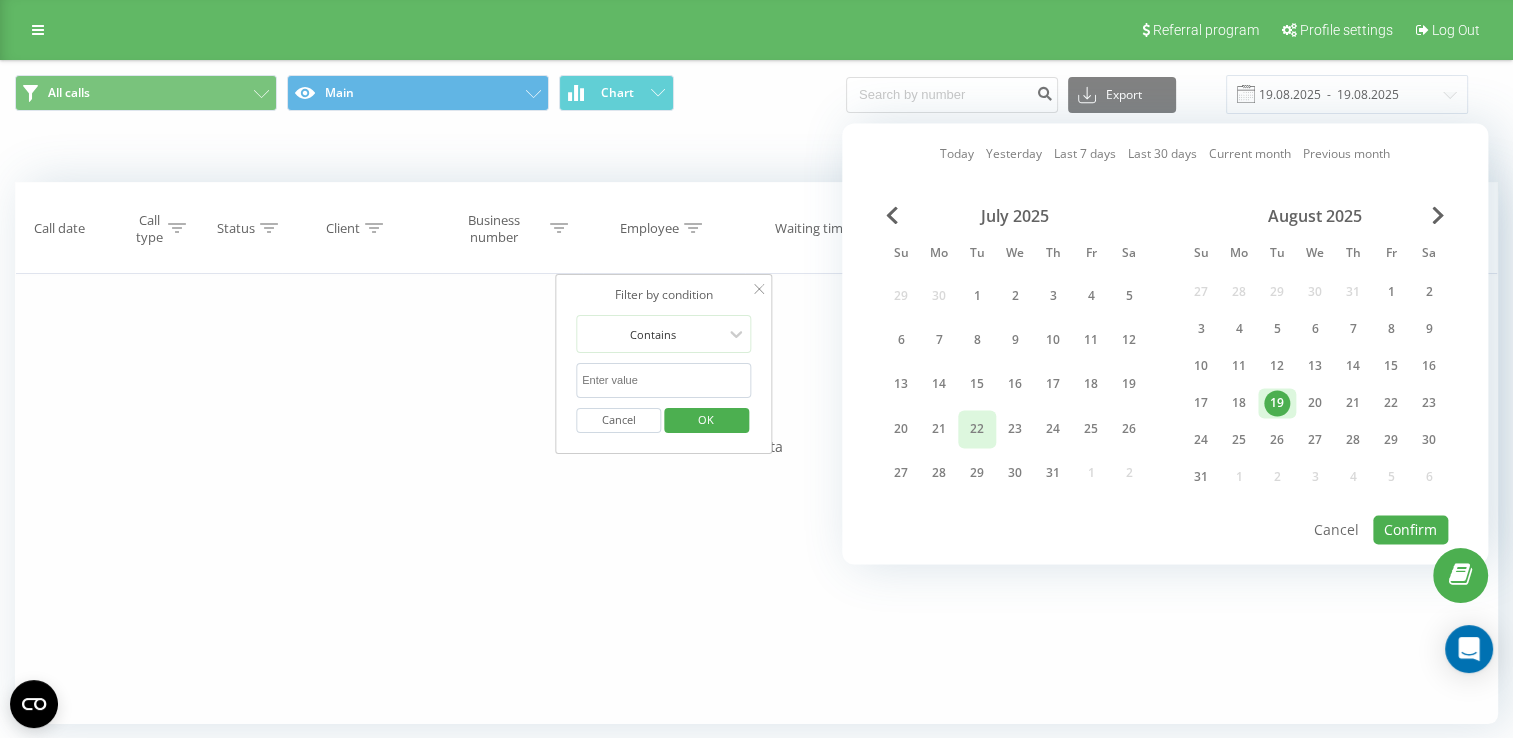 click on "22" at bounding box center (977, 429) 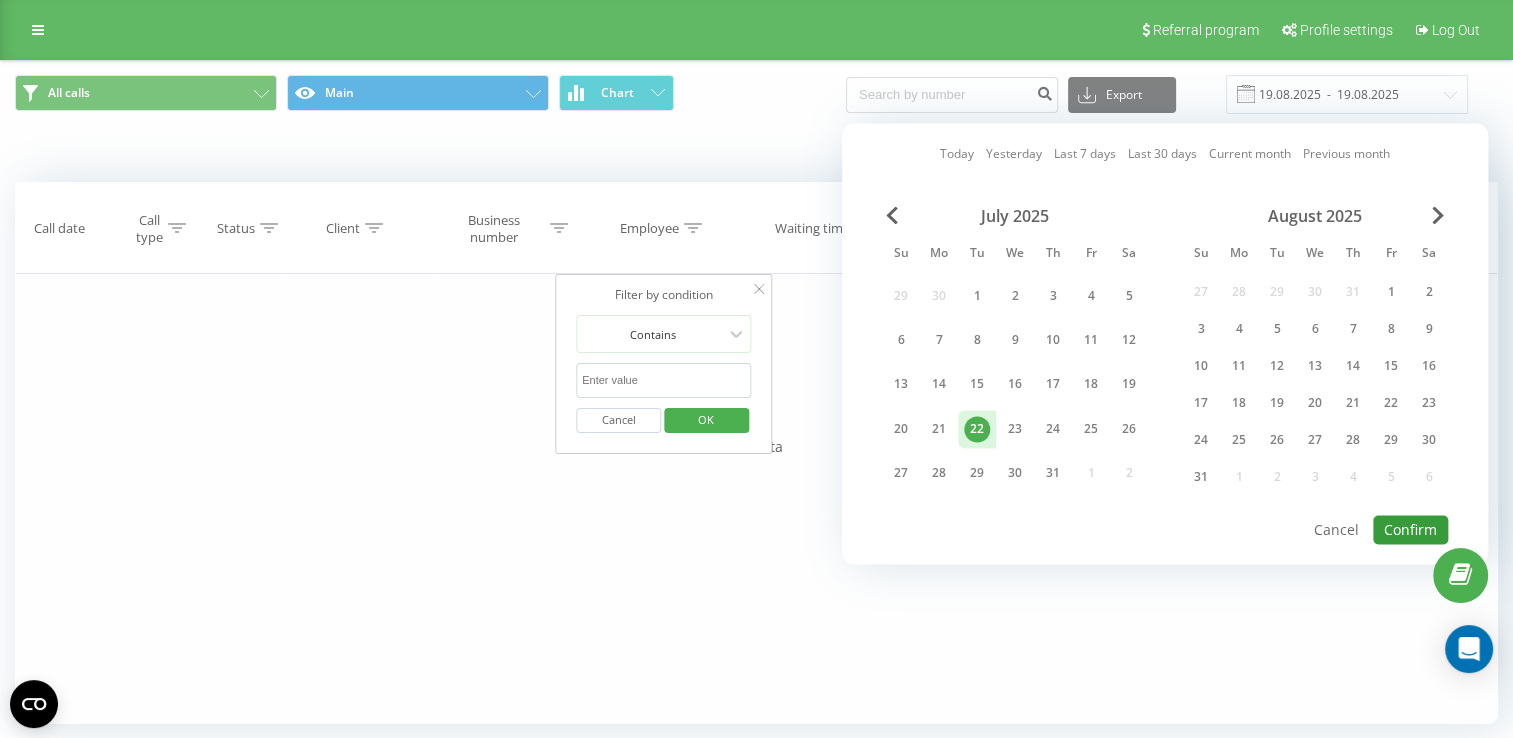 click on "Confirm" at bounding box center [1410, 529] 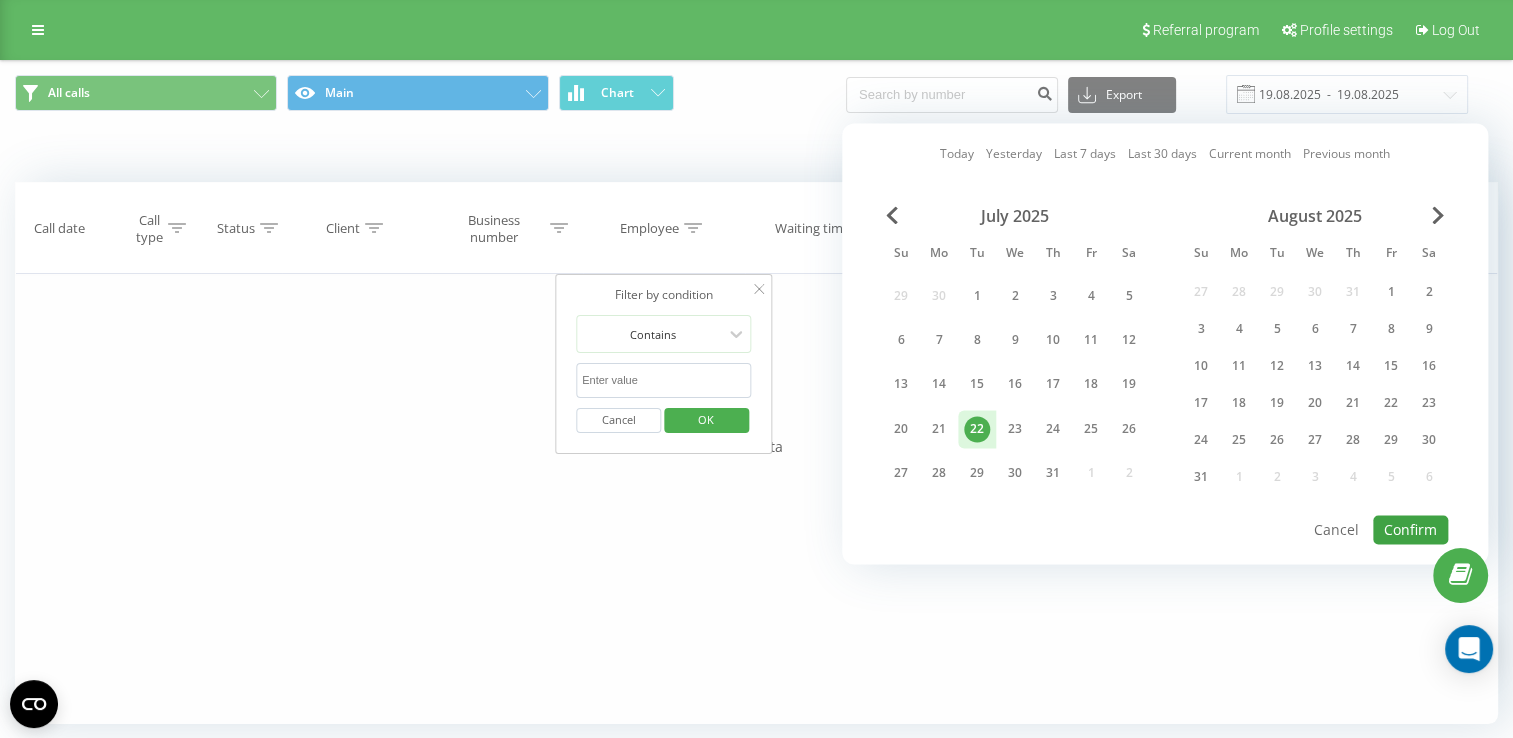 type on "22.07.2025  -  22.07.2025" 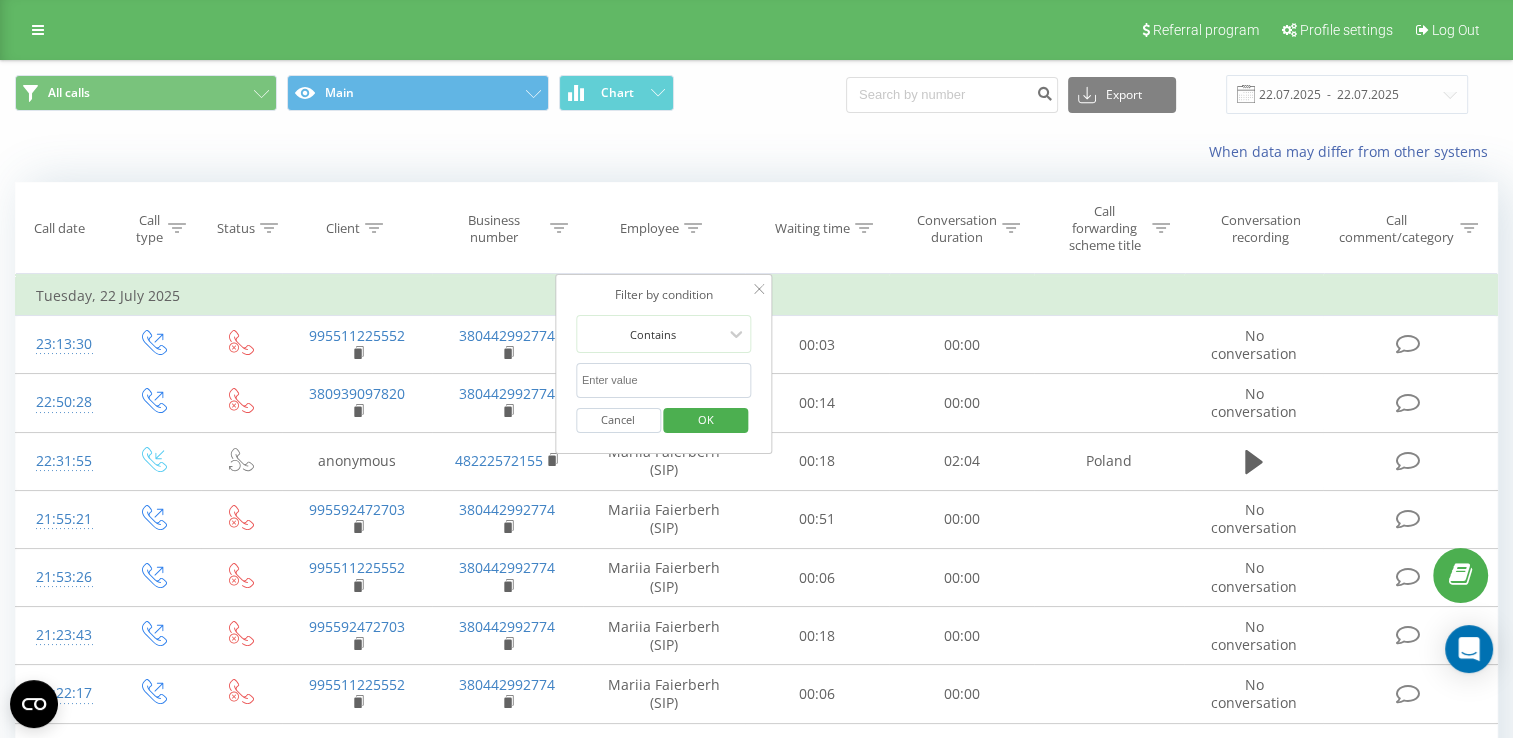 click 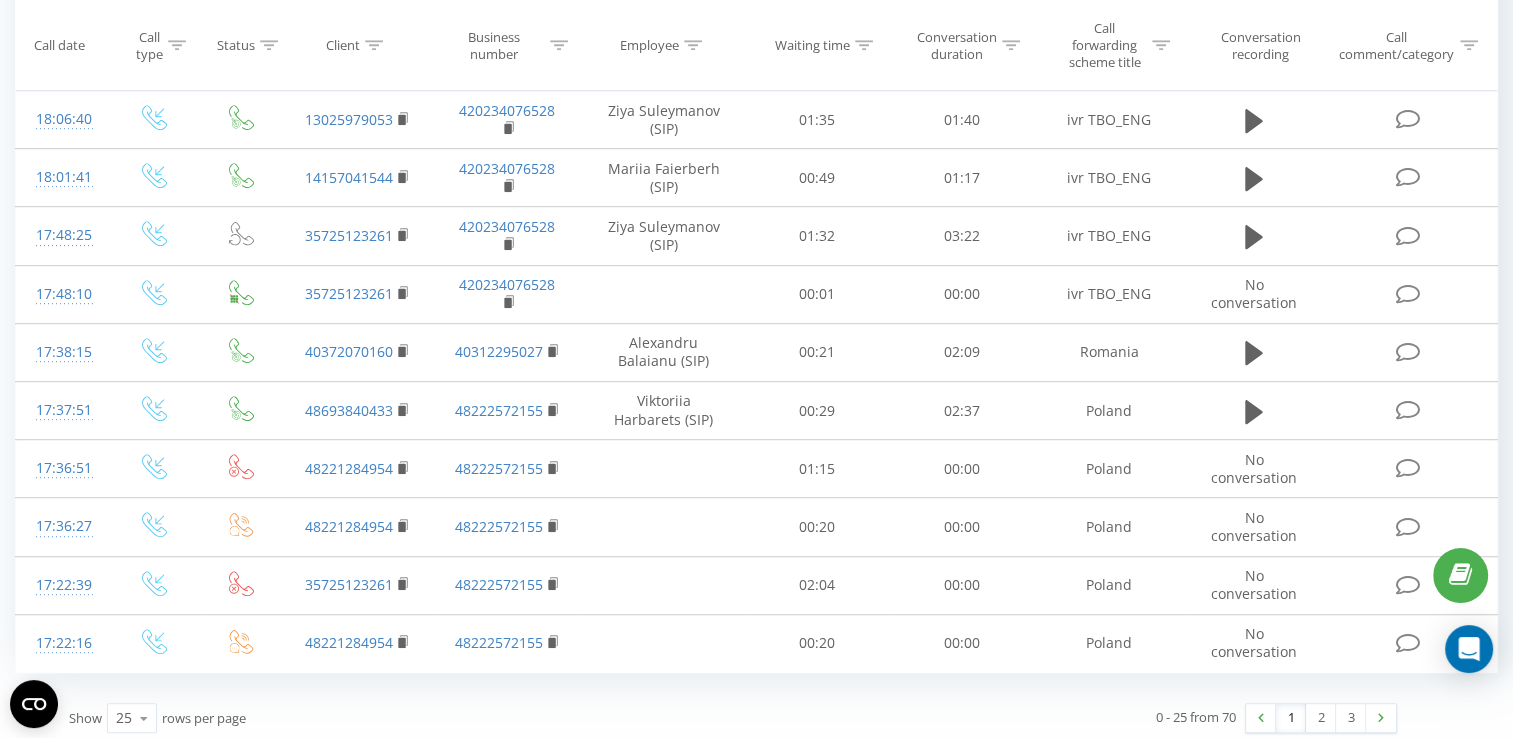 scroll, scrollTop: 1101, scrollLeft: 0, axis: vertical 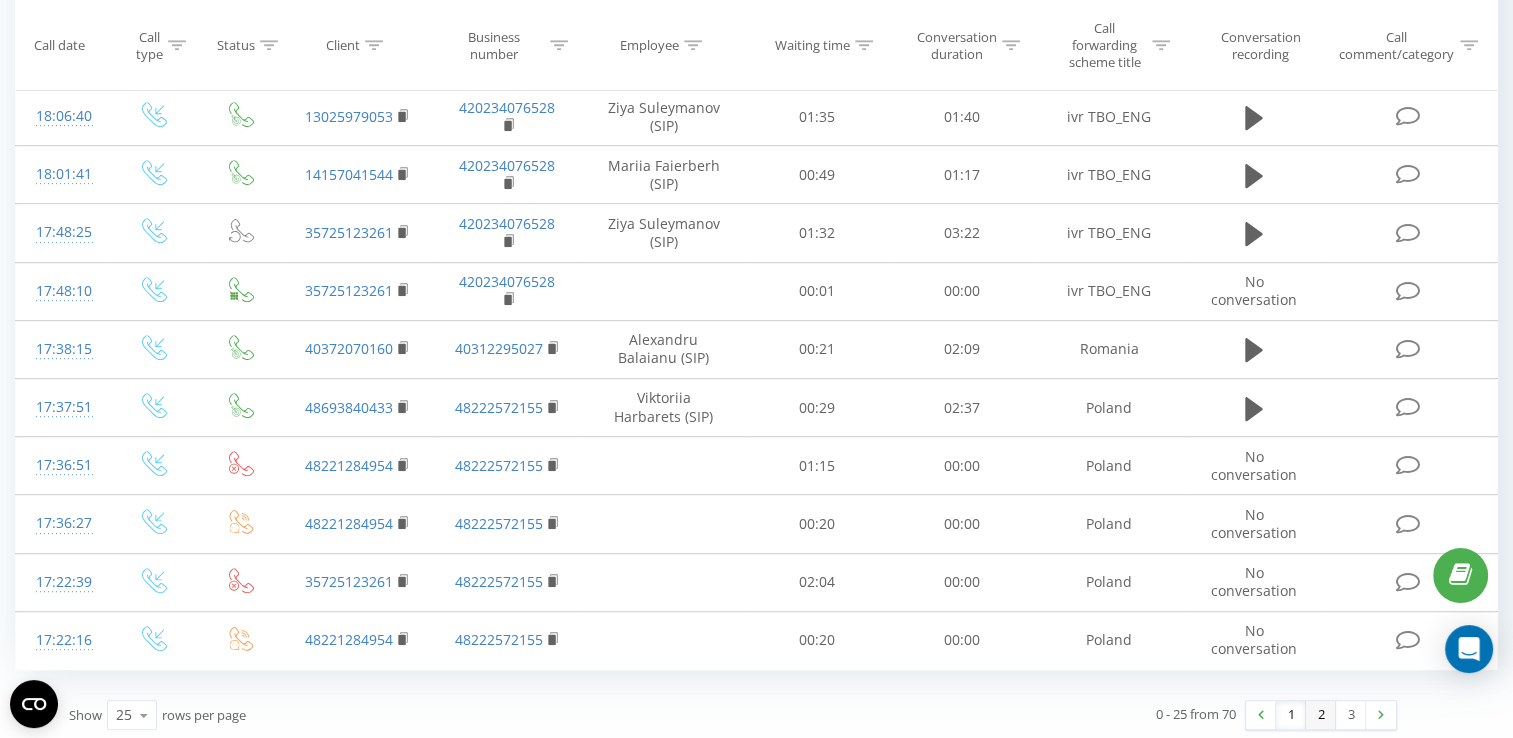 click on "2" at bounding box center (1321, 715) 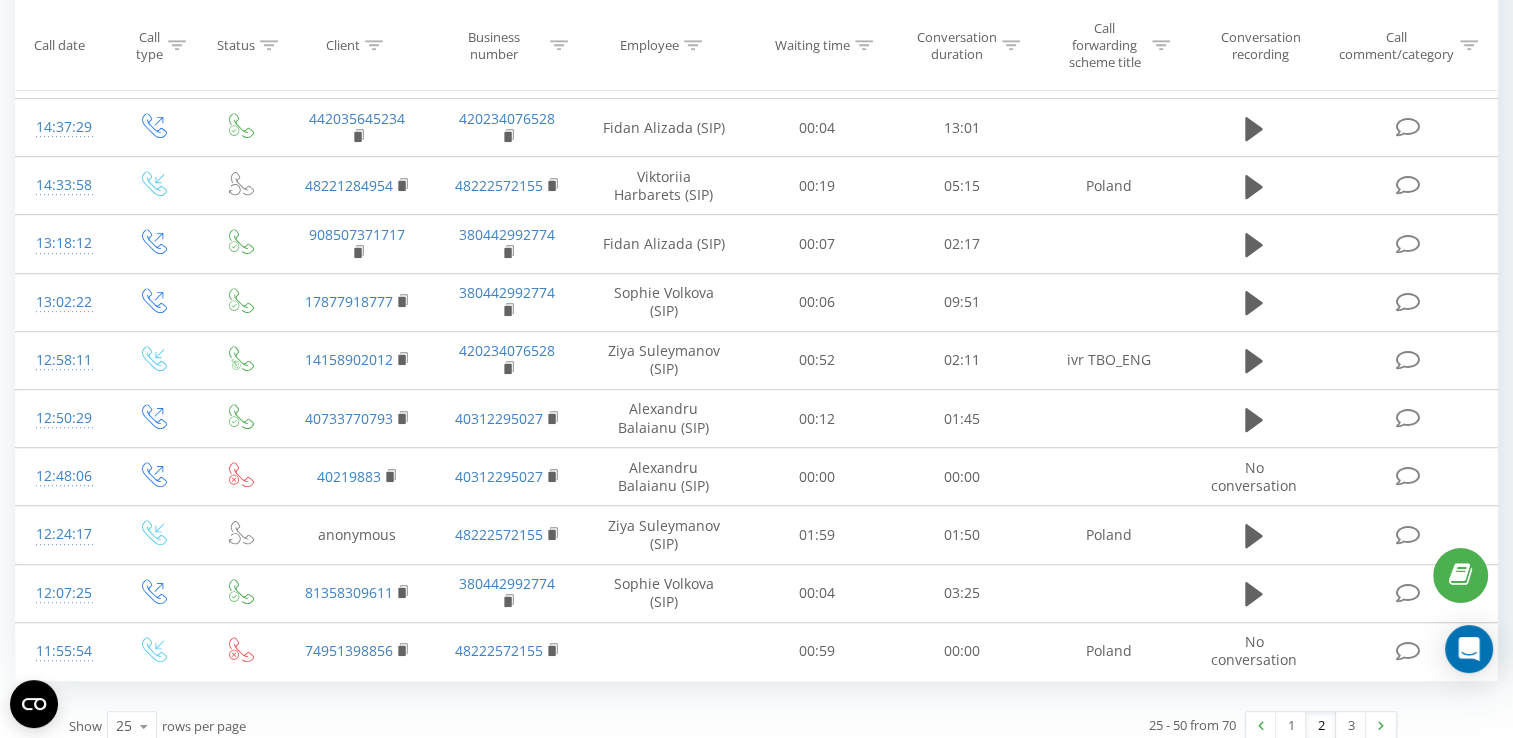 scroll, scrollTop: 1101, scrollLeft: 0, axis: vertical 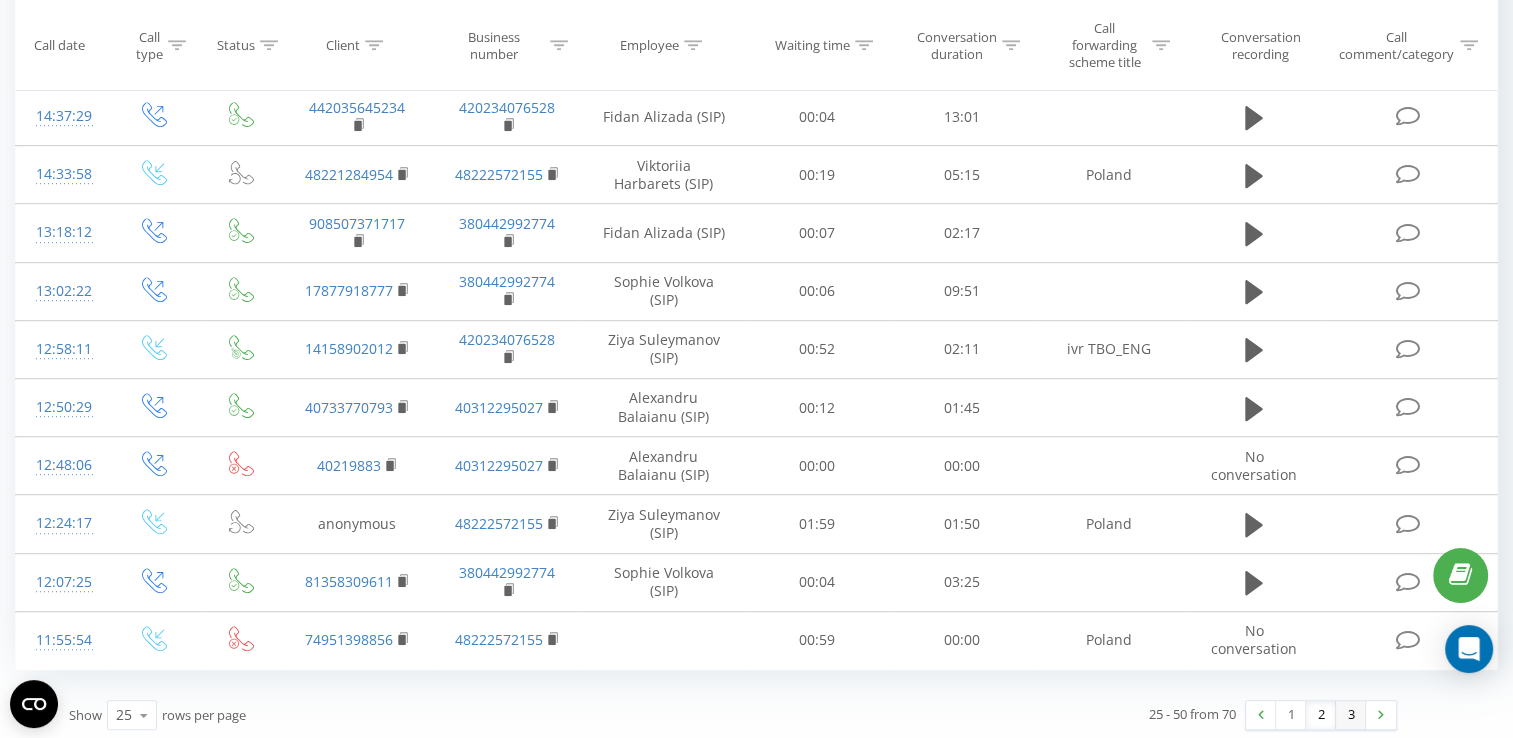 click on "3" at bounding box center [1351, 715] 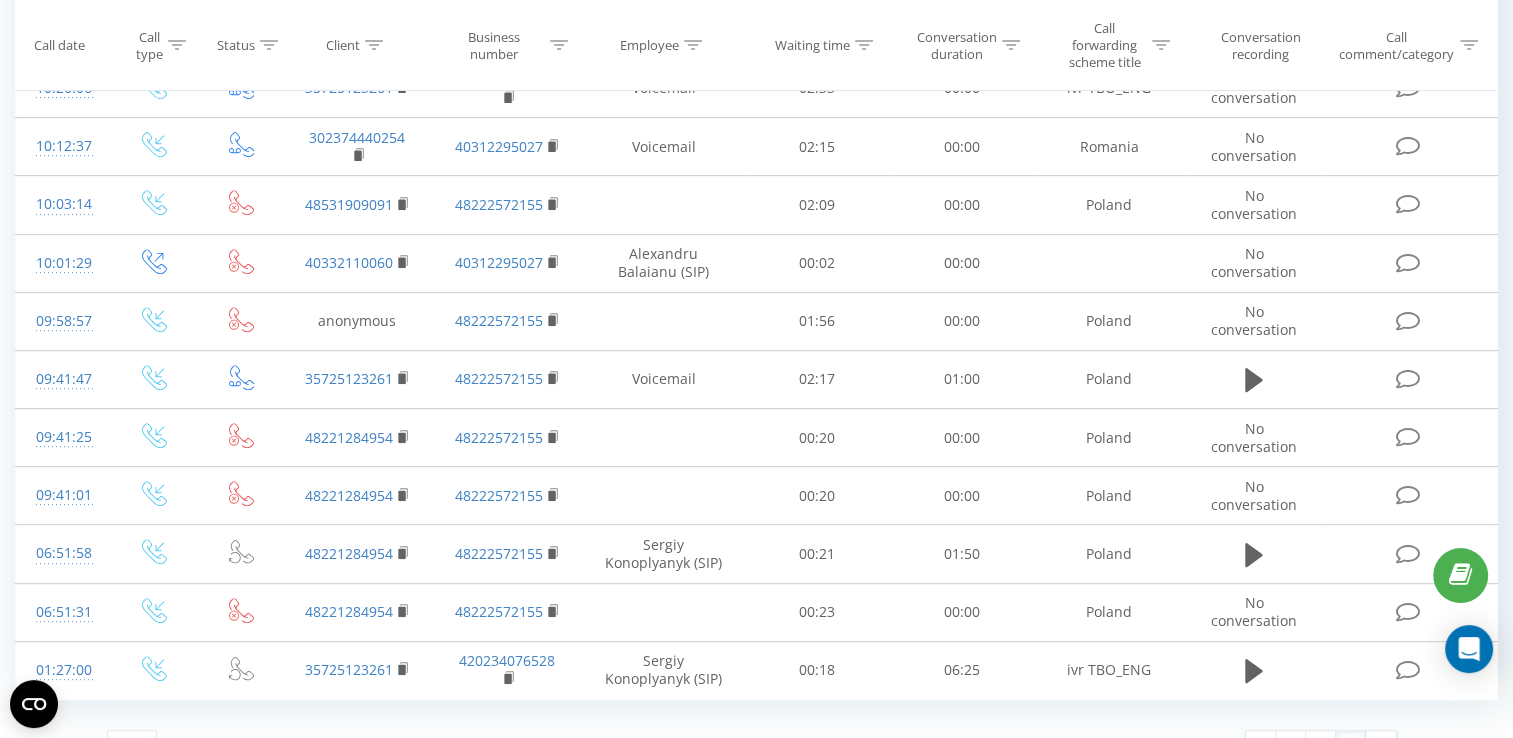 scroll, scrollTop: 811, scrollLeft: 0, axis: vertical 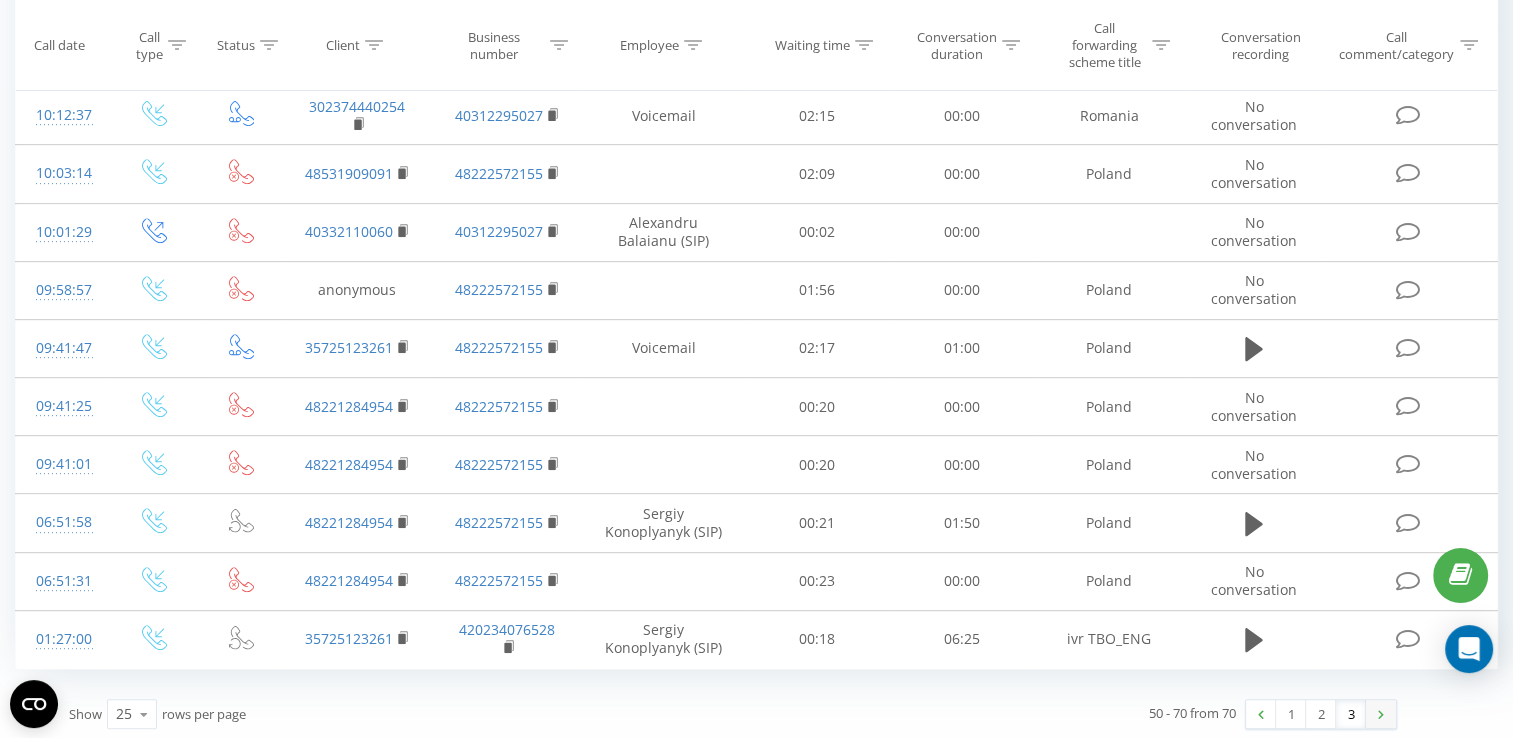 click at bounding box center (1381, 714) 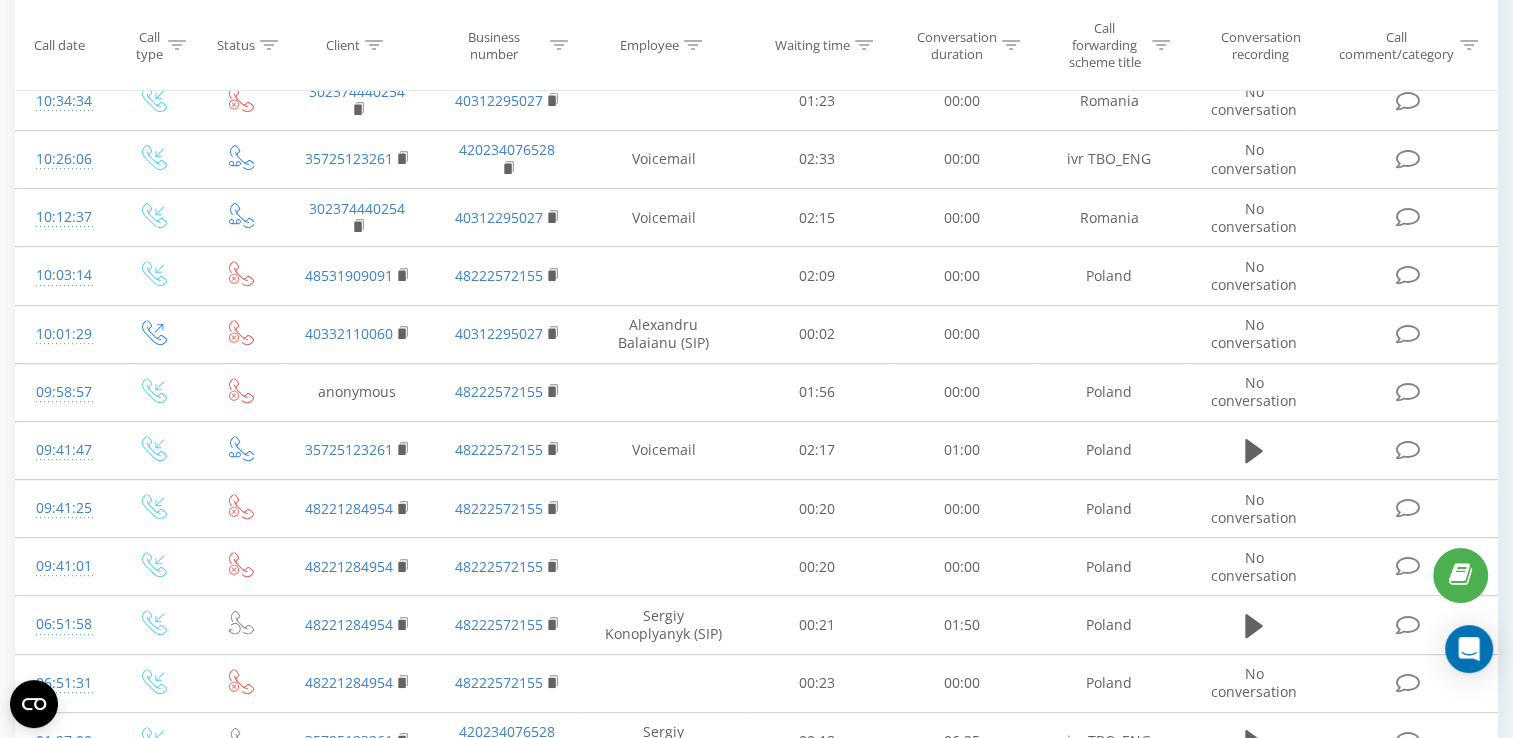 scroll, scrollTop: 811, scrollLeft: 0, axis: vertical 